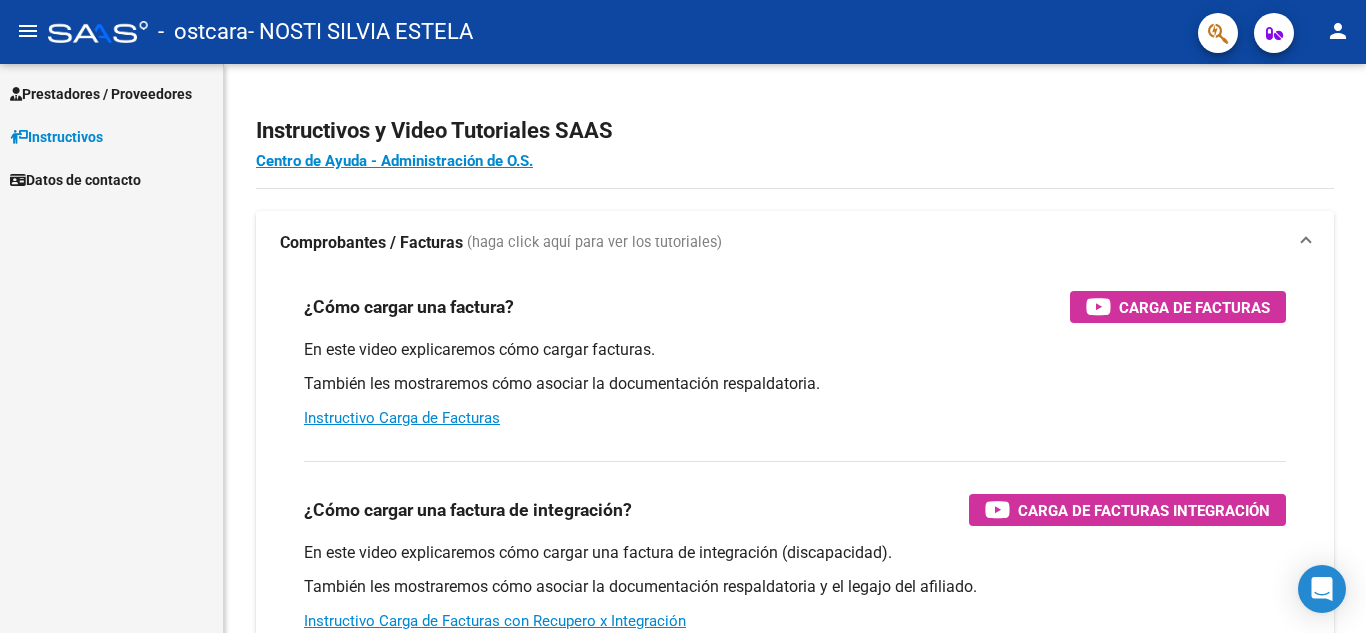 scroll, scrollTop: 0, scrollLeft: 0, axis: both 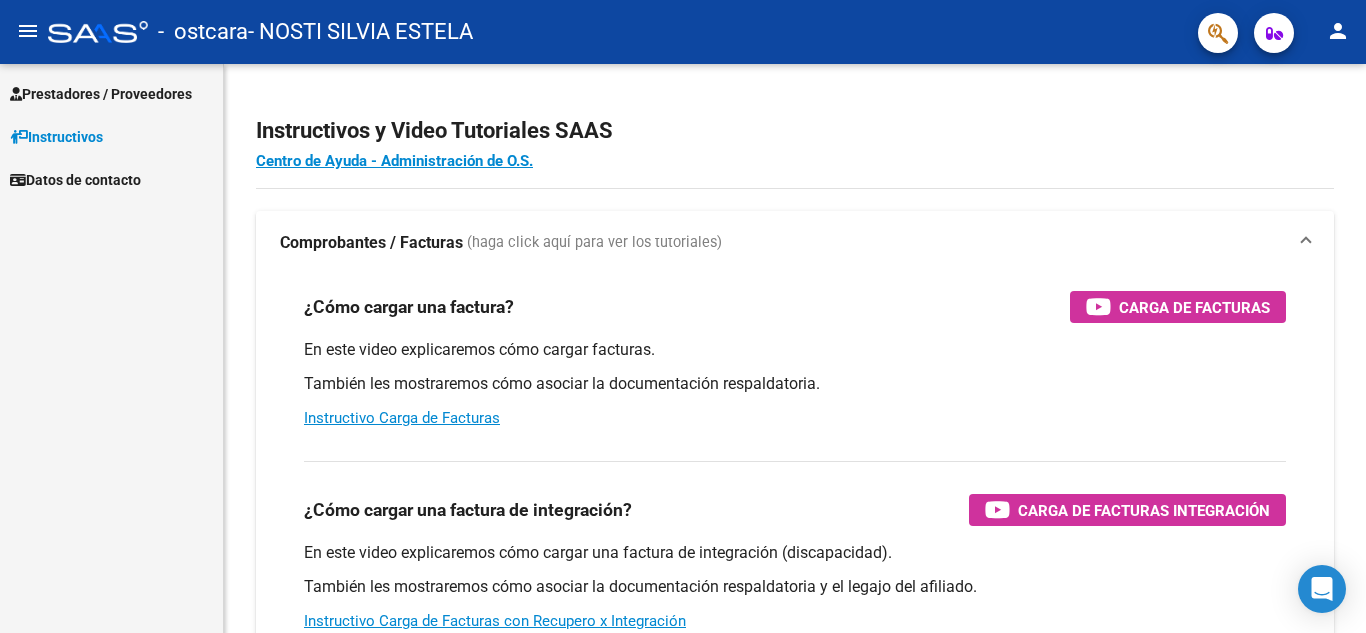 click on "Instructivos" at bounding box center [56, 137] 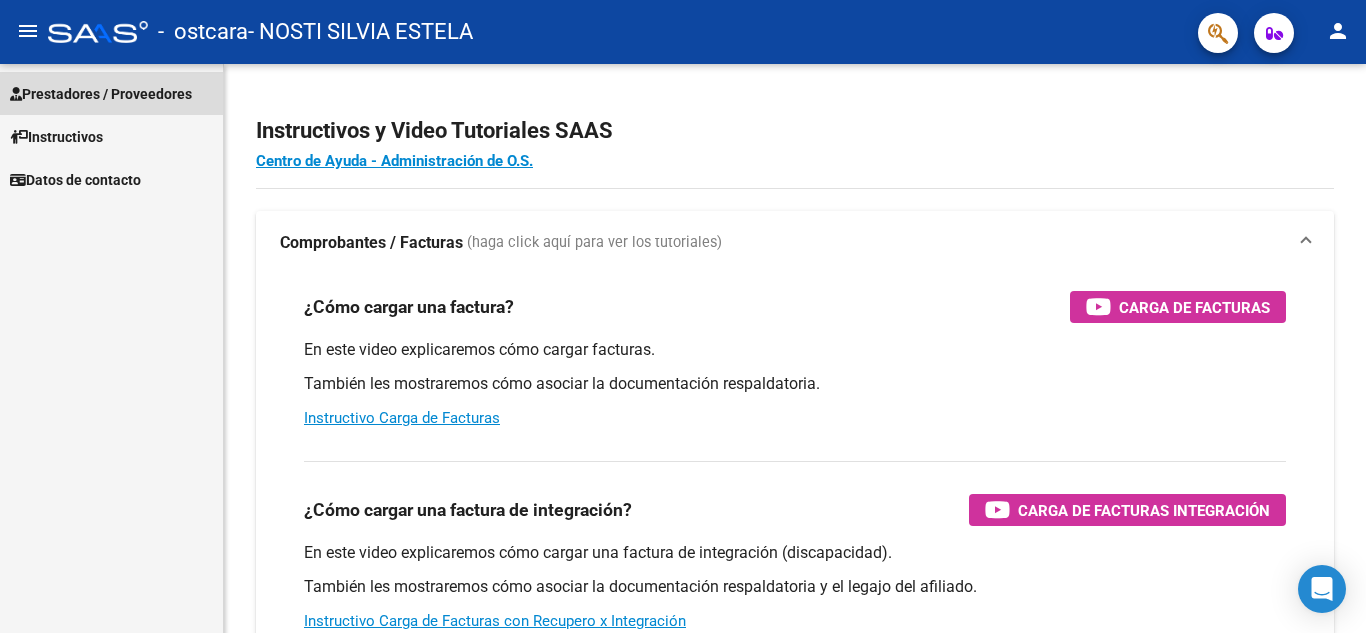 click on "Prestadores / Proveedores" at bounding box center (101, 94) 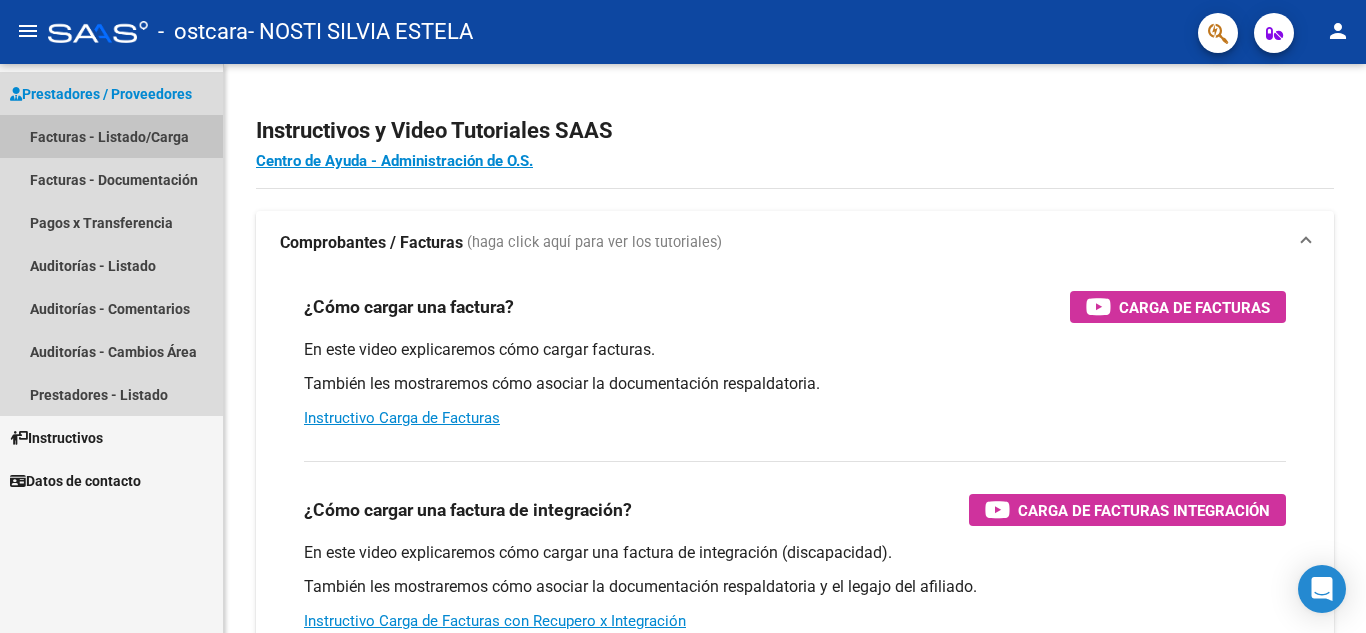 click on "Facturas - Listado/Carga" at bounding box center (111, 136) 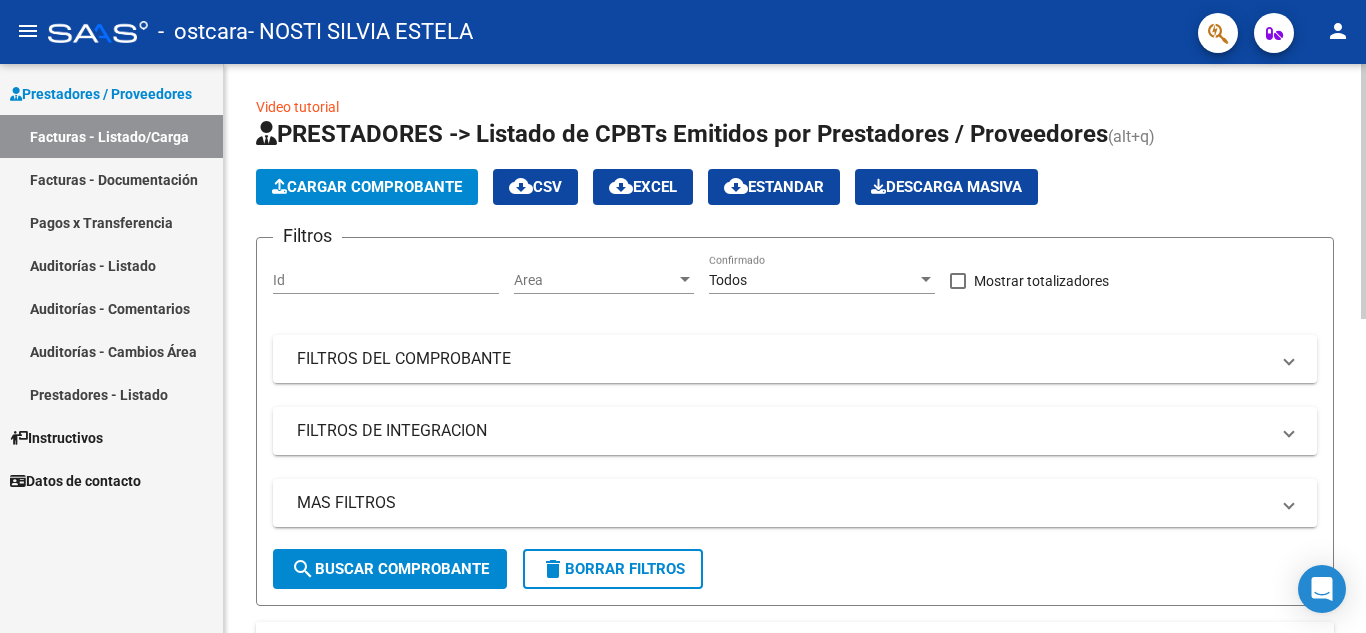 click on "Cargar Comprobante" 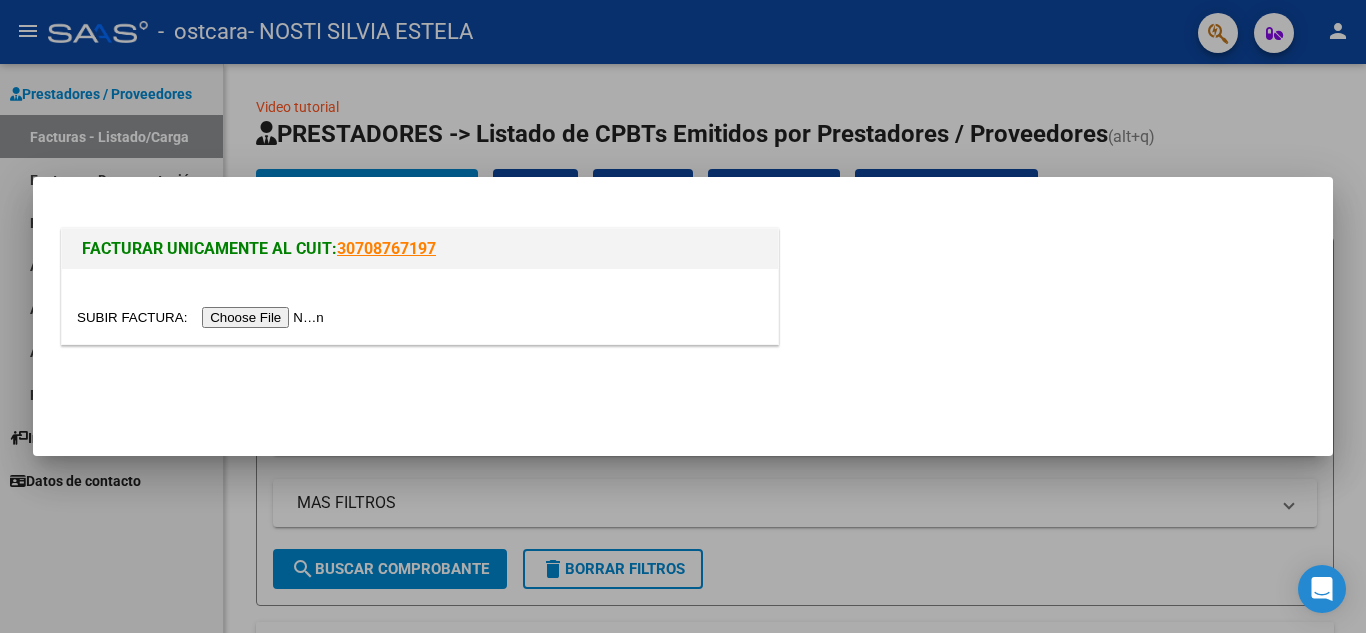 click at bounding box center (203, 317) 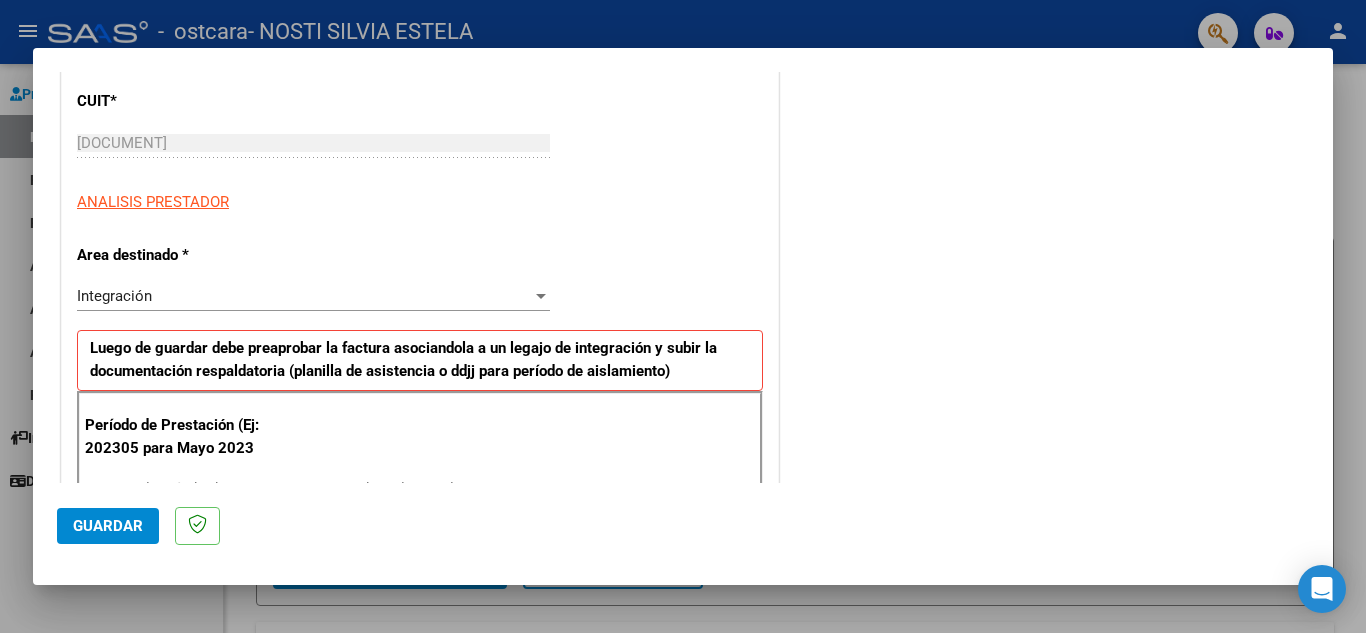scroll, scrollTop: 280, scrollLeft: 0, axis: vertical 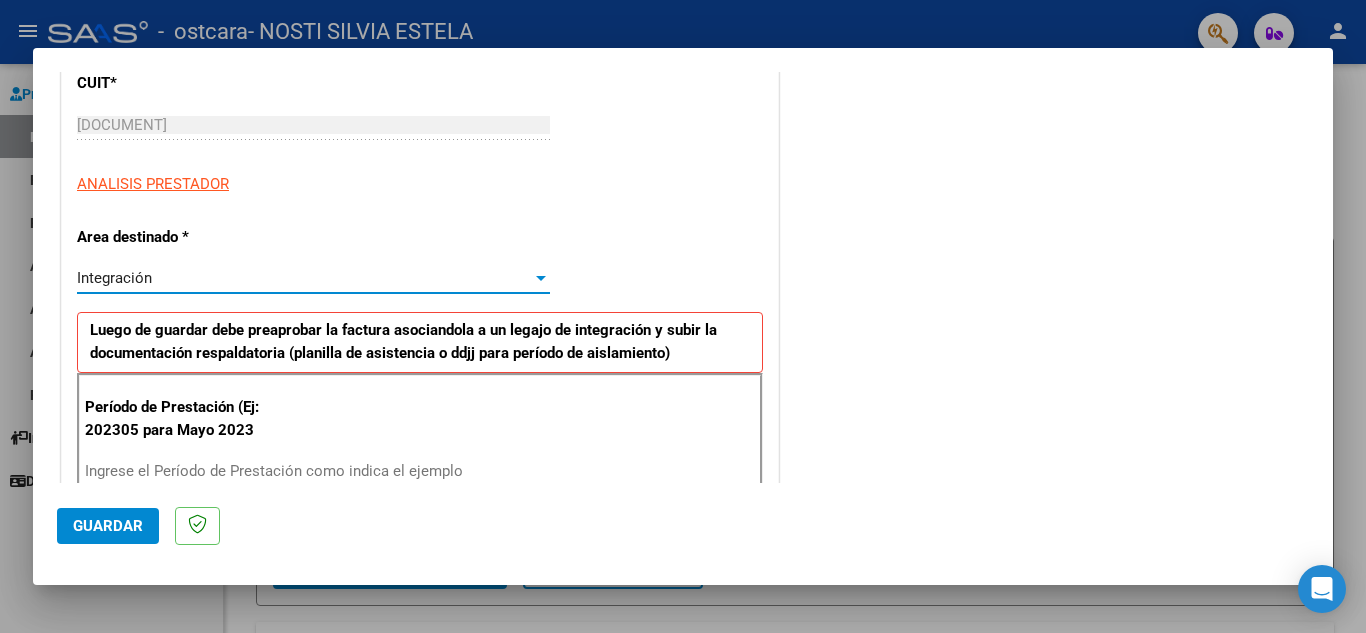 click on "Integración" at bounding box center [114, 278] 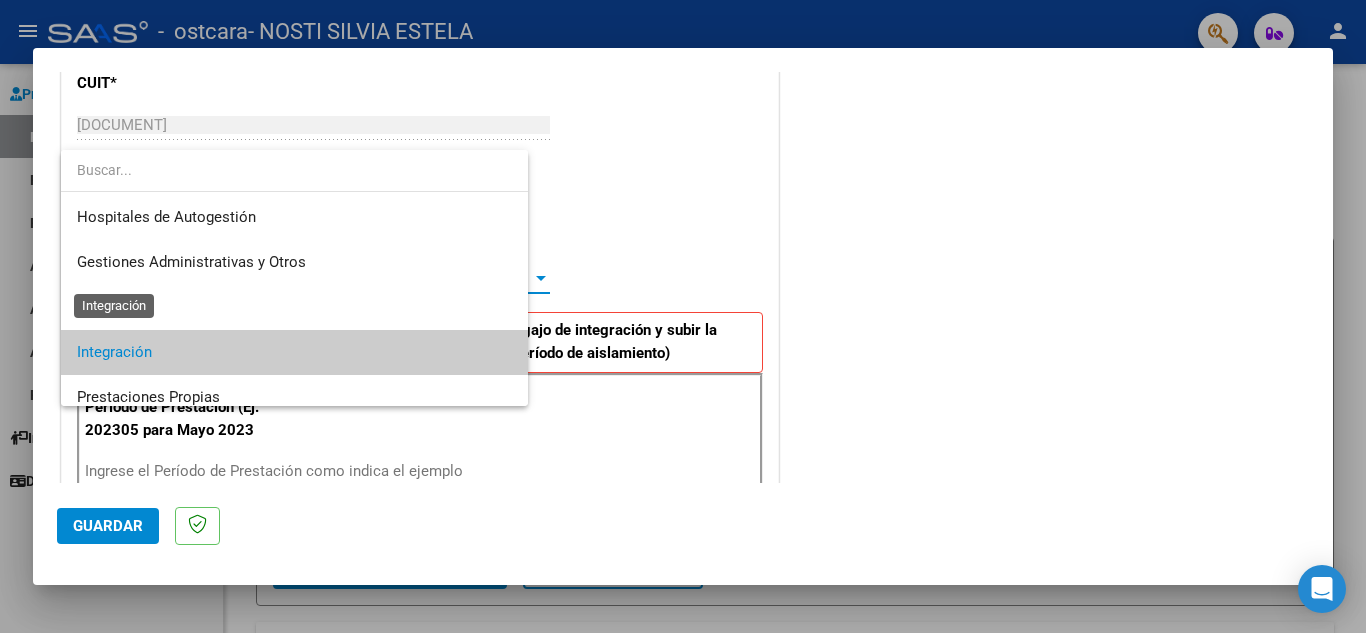 scroll, scrollTop: 75, scrollLeft: 0, axis: vertical 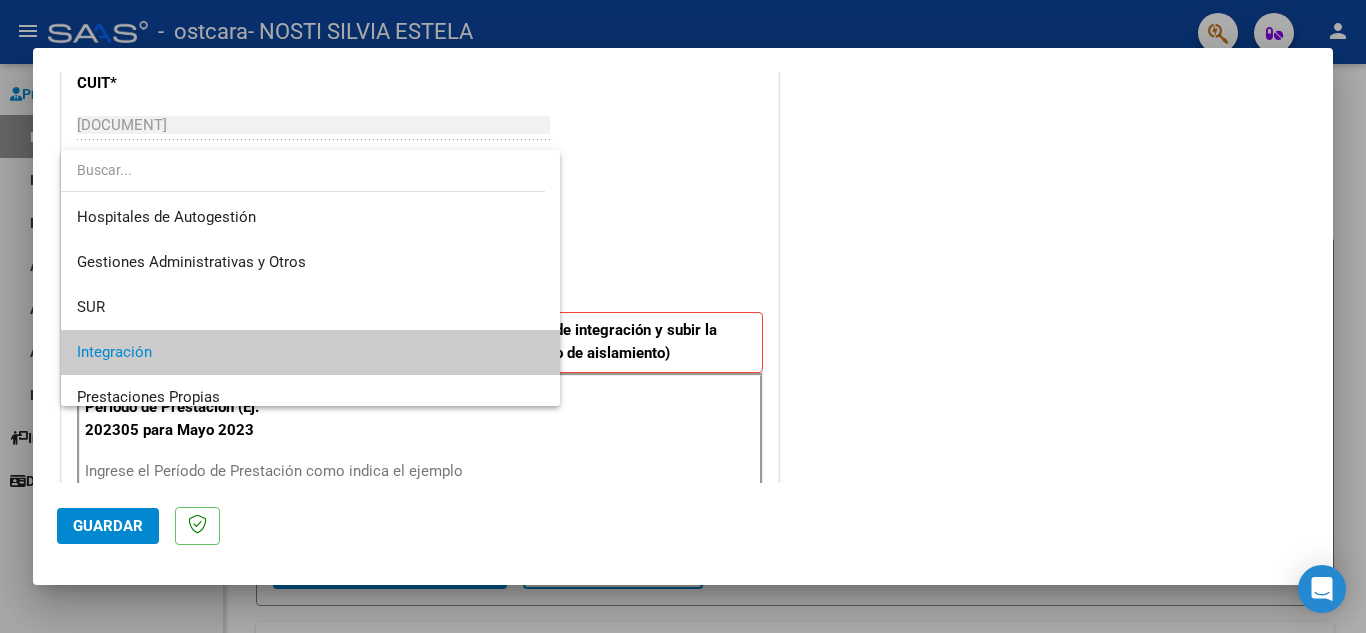 click at bounding box center [683, 316] 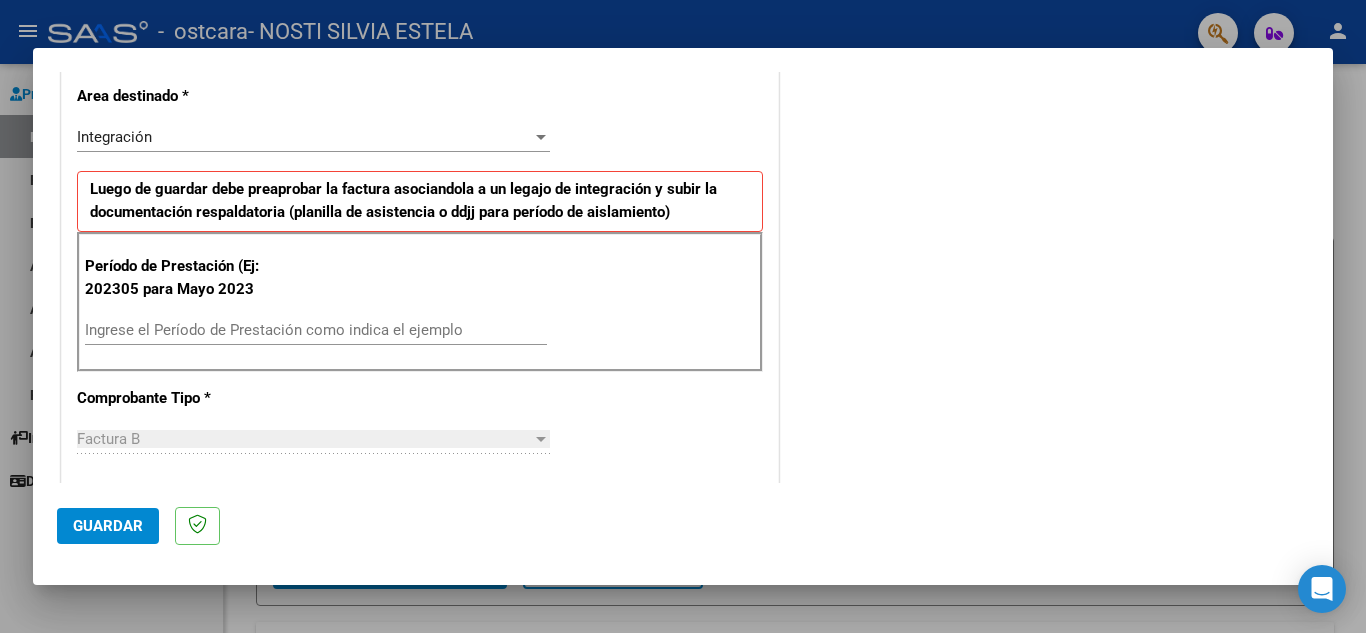 scroll, scrollTop: 440, scrollLeft: 0, axis: vertical 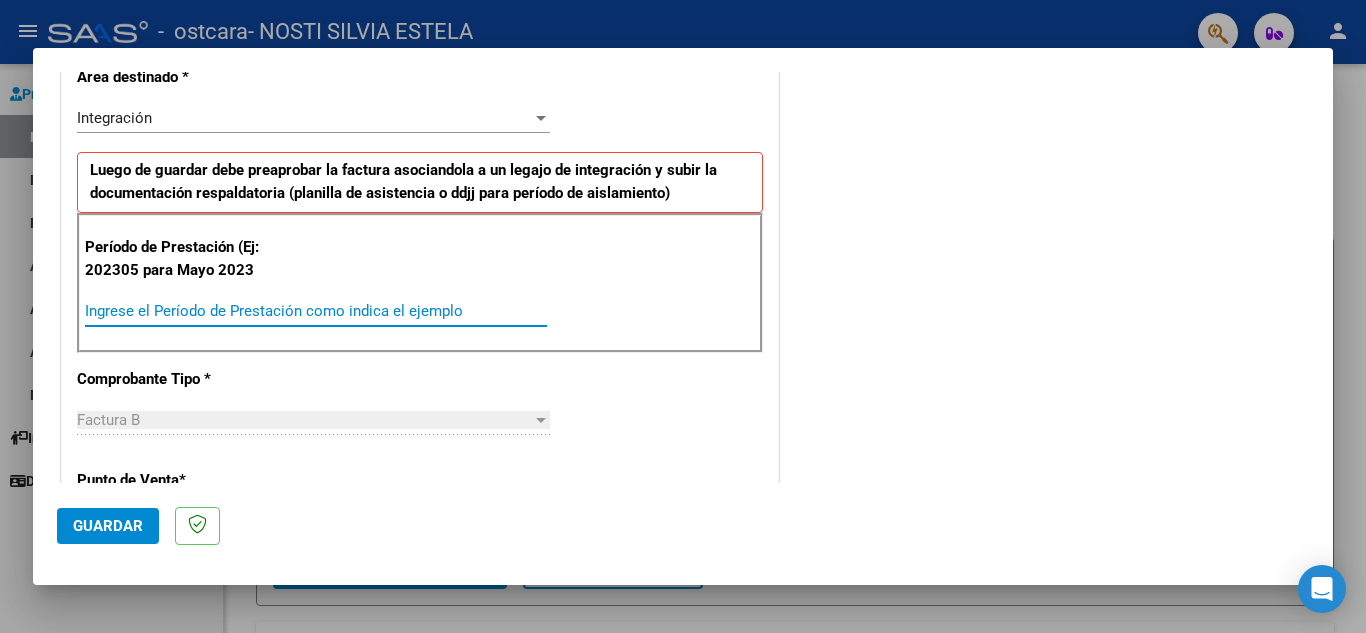 click on "Ingrese el Período de Prestación como indica el ejemplo" at bounding box center (316, 311) 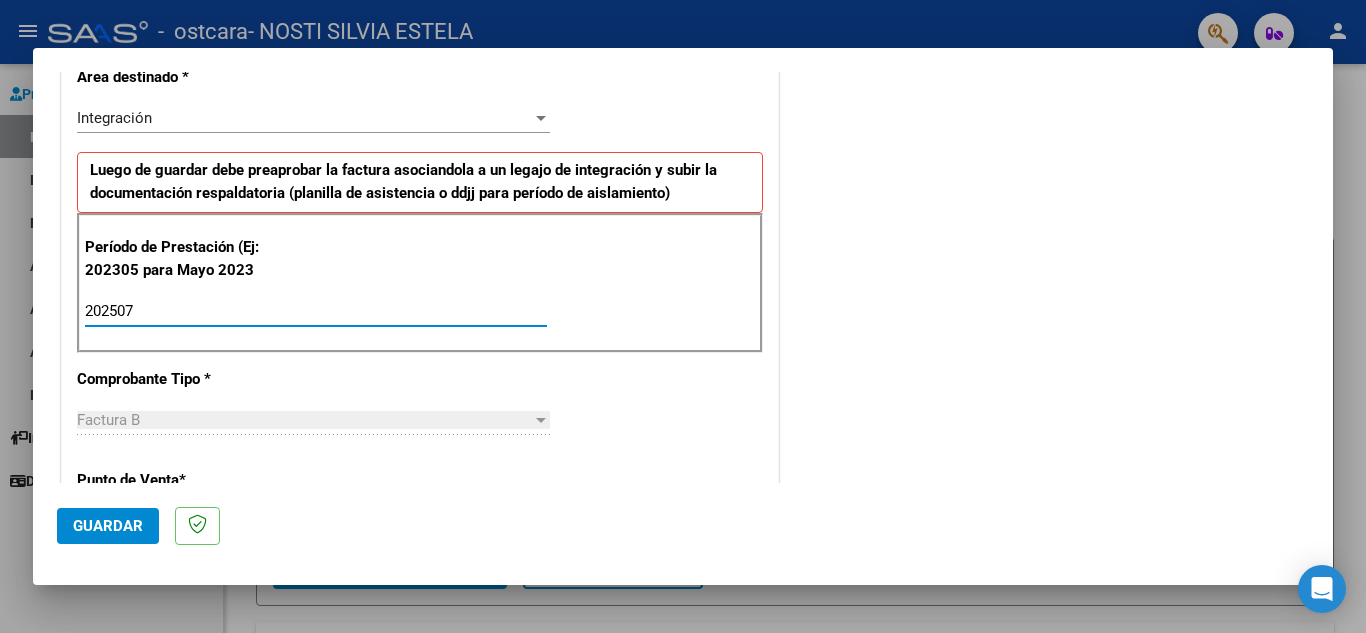 type on "202507" 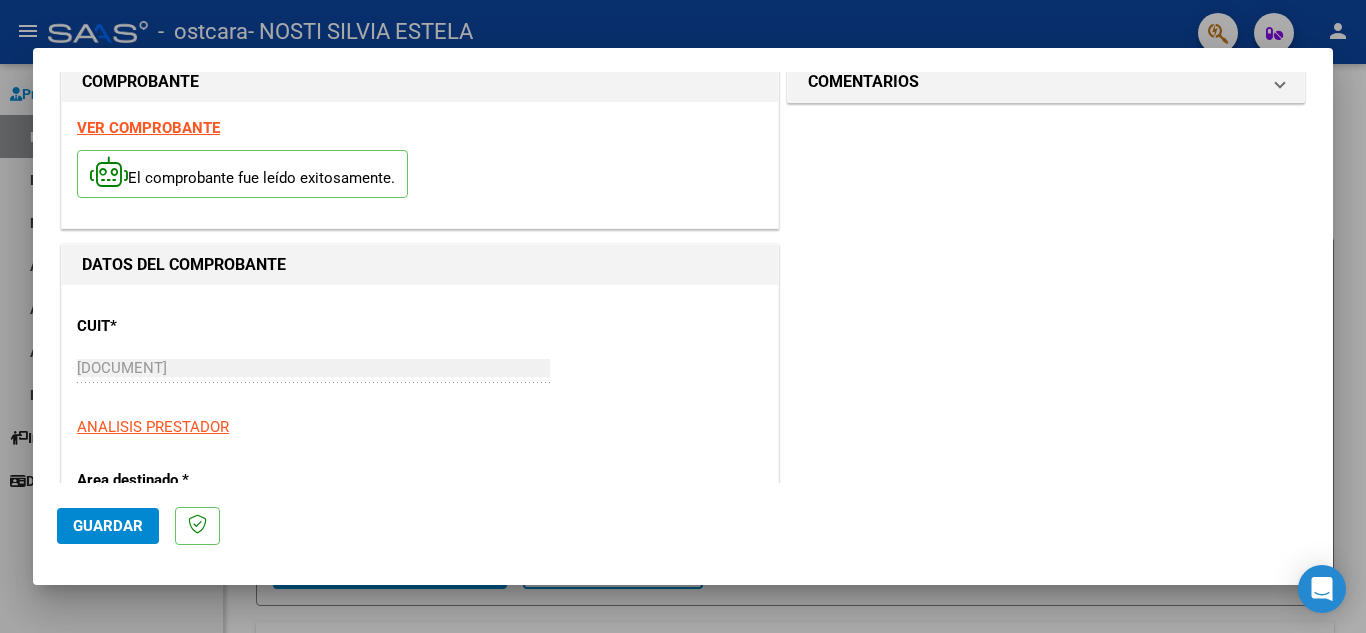 scroll, scrollTop: 0, scrollLeft: 0, axis: both 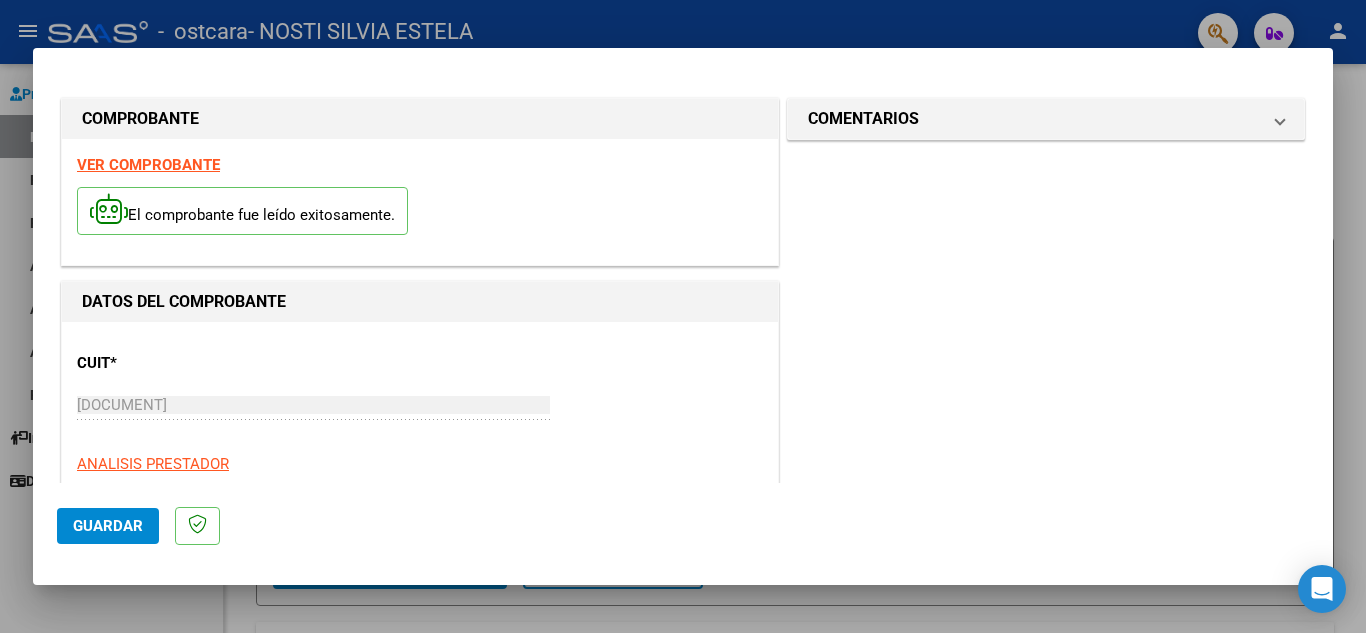 click on "Guardar" 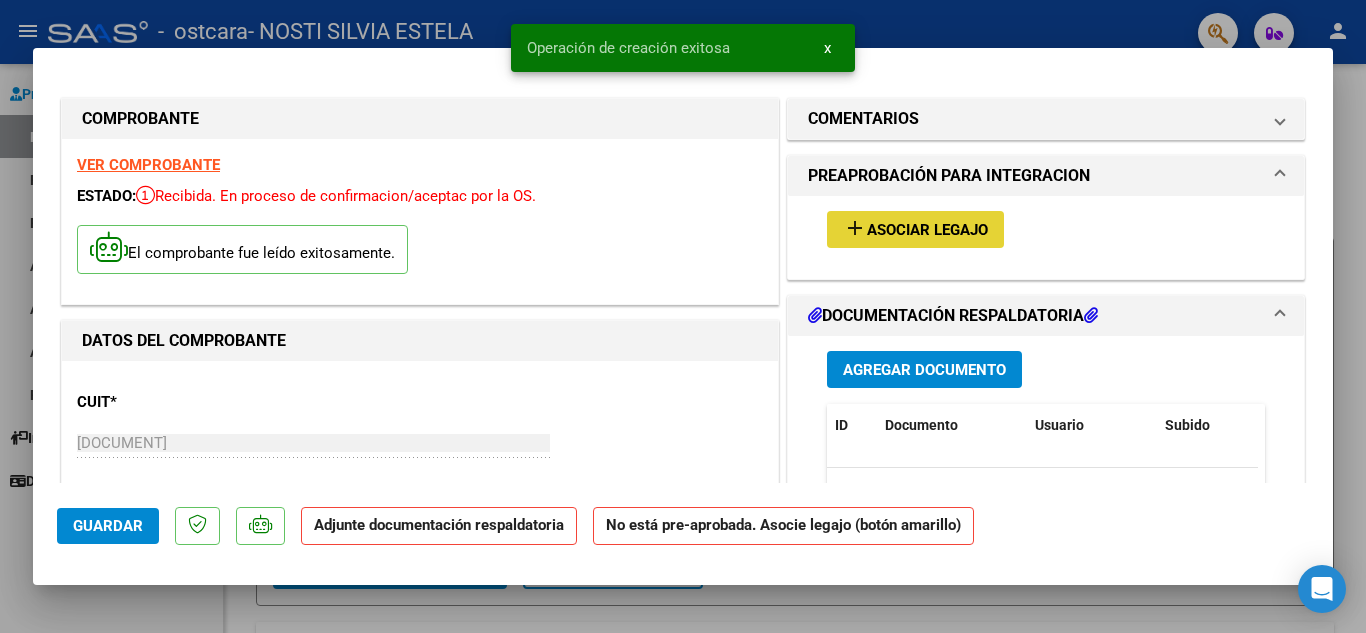 click on "Asociar Legajo" at bounding box center (927, 230) 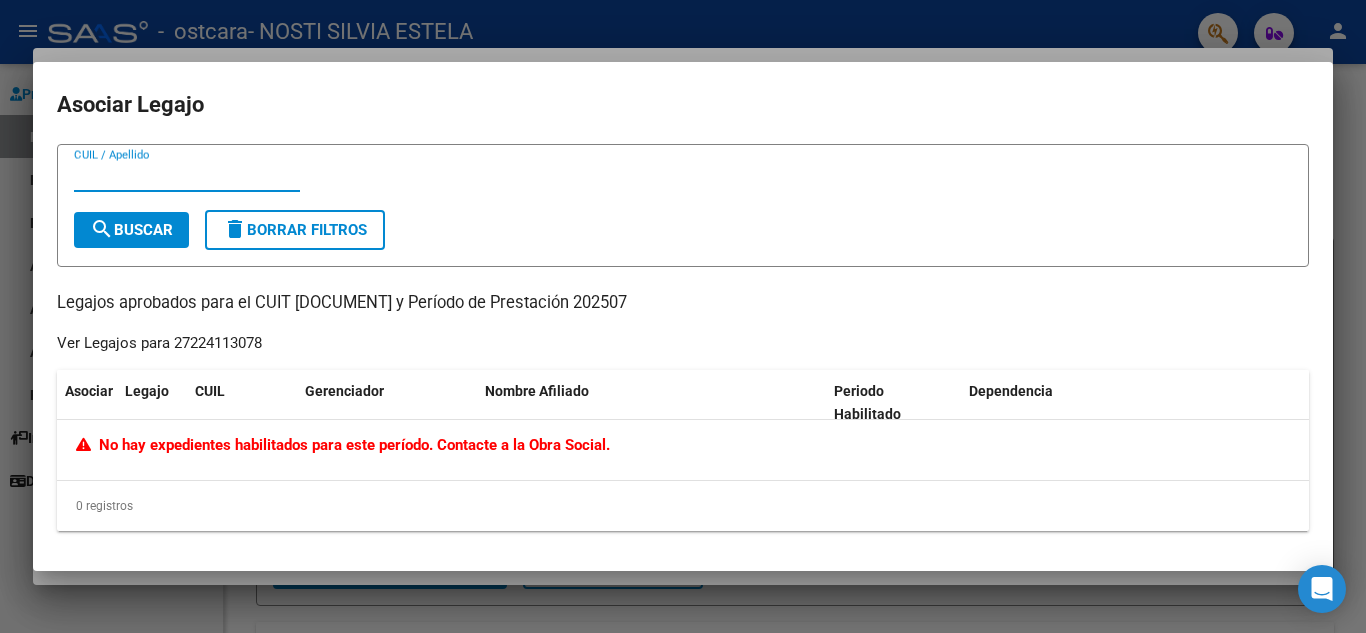 click at bounding box center [683, 316] 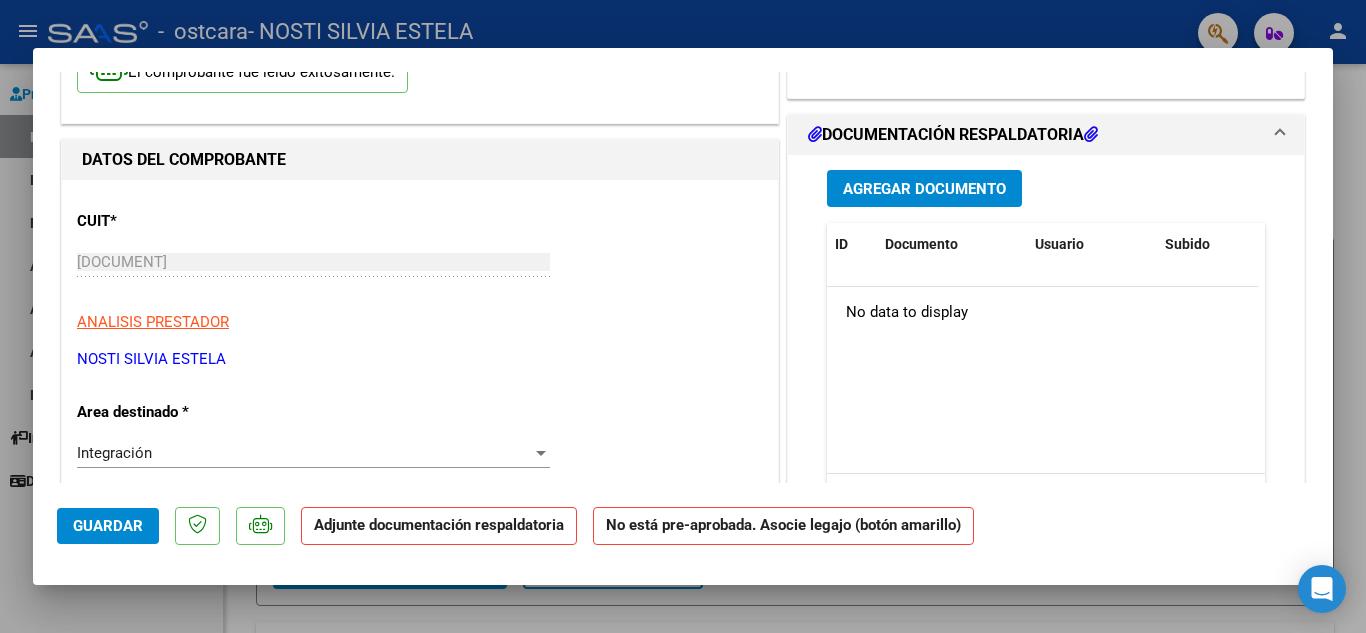 scroll, scrollTop: 0, scrollLeft: 0, axis: both 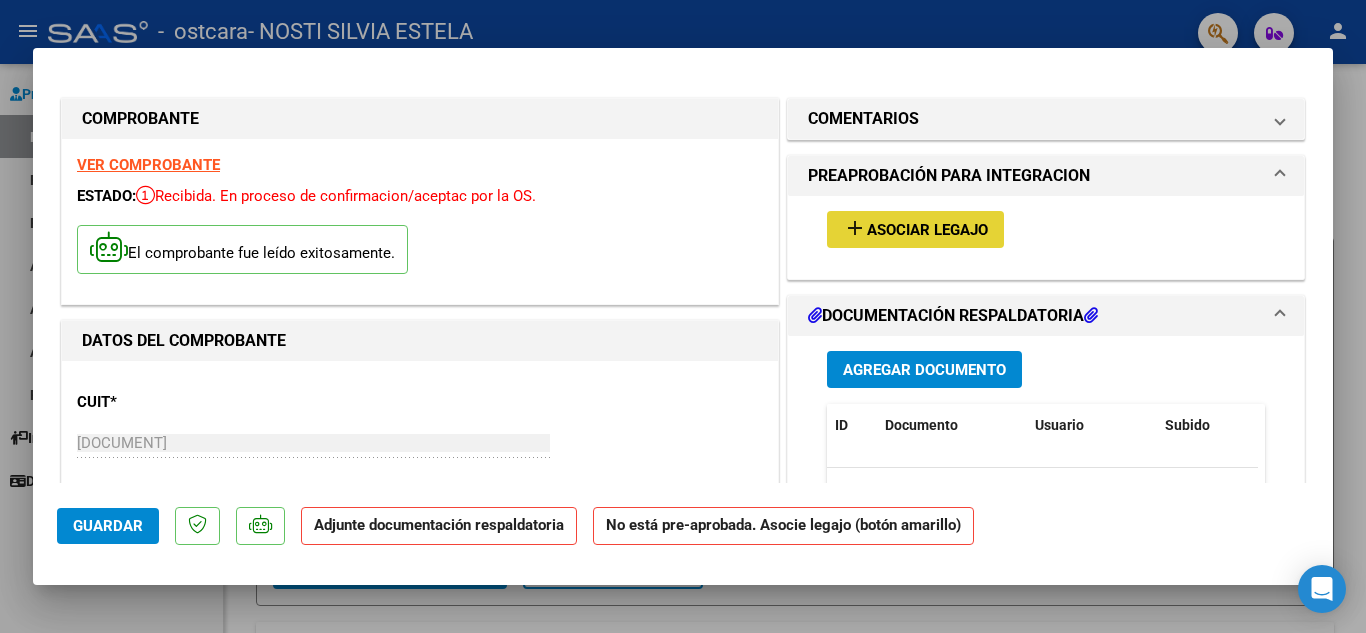 click on "Asociar Legajo" at bounding box center (927, 230) 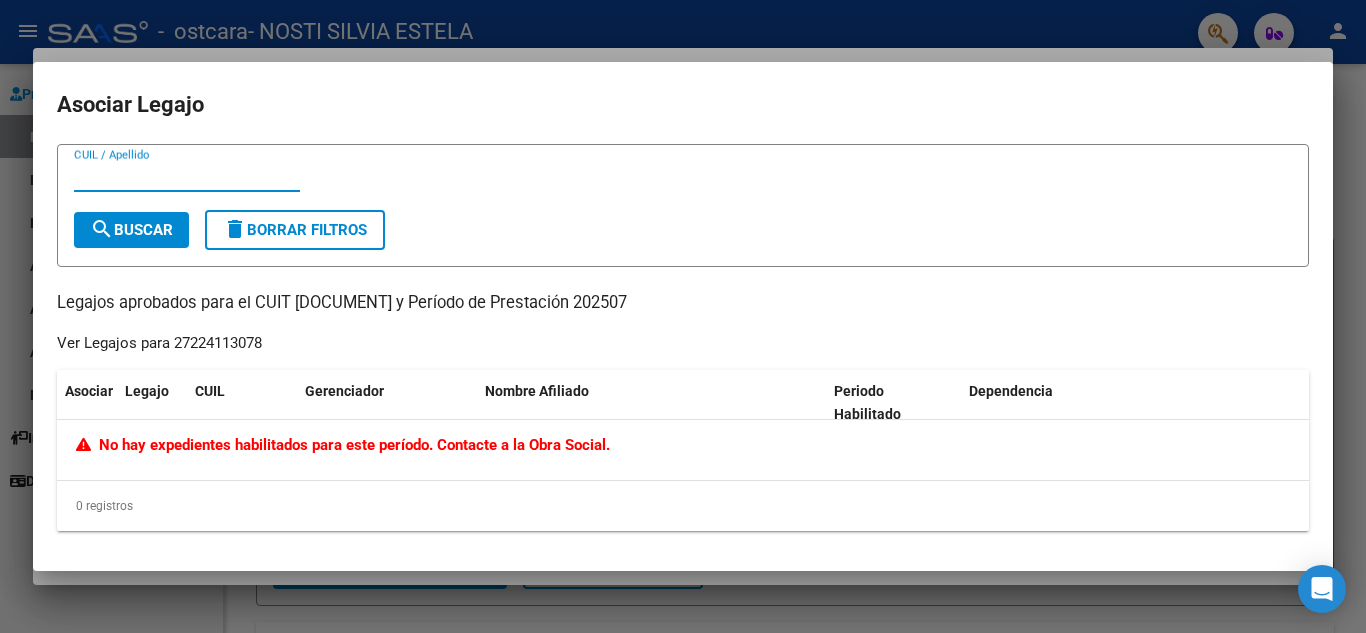 click on "CUIL / Apellido" at bounding box center [187, 176] 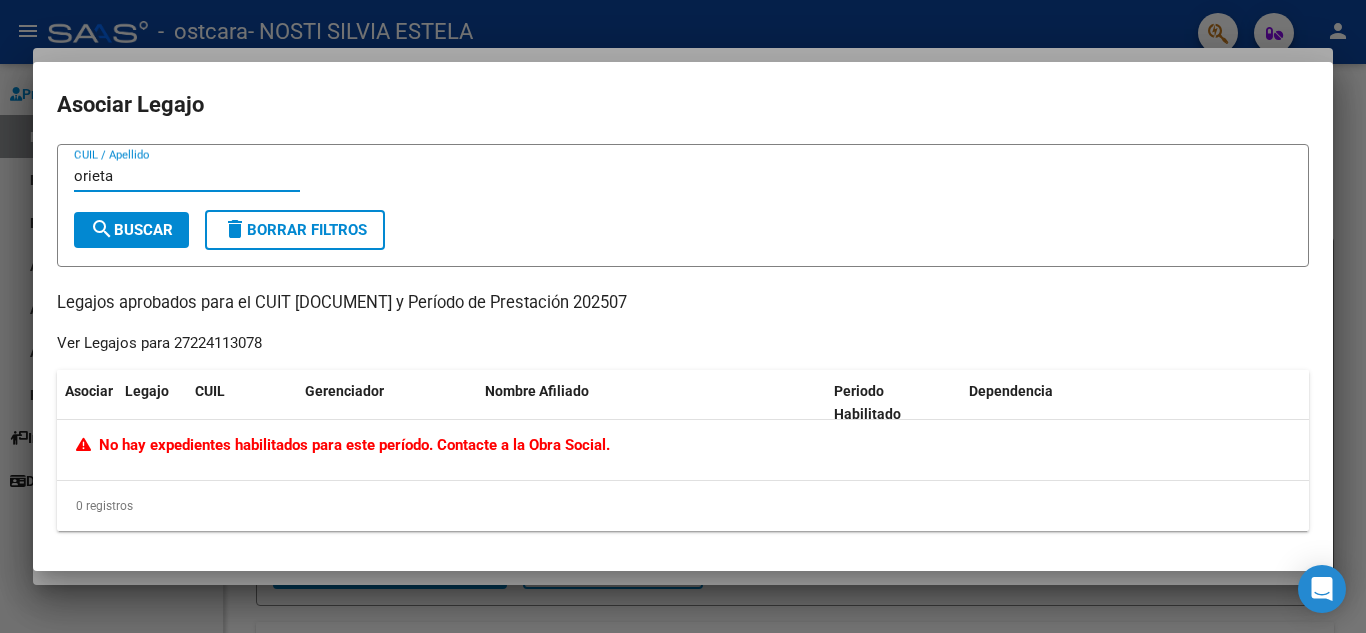 click on "orieta" at bounding box center (187, 176) 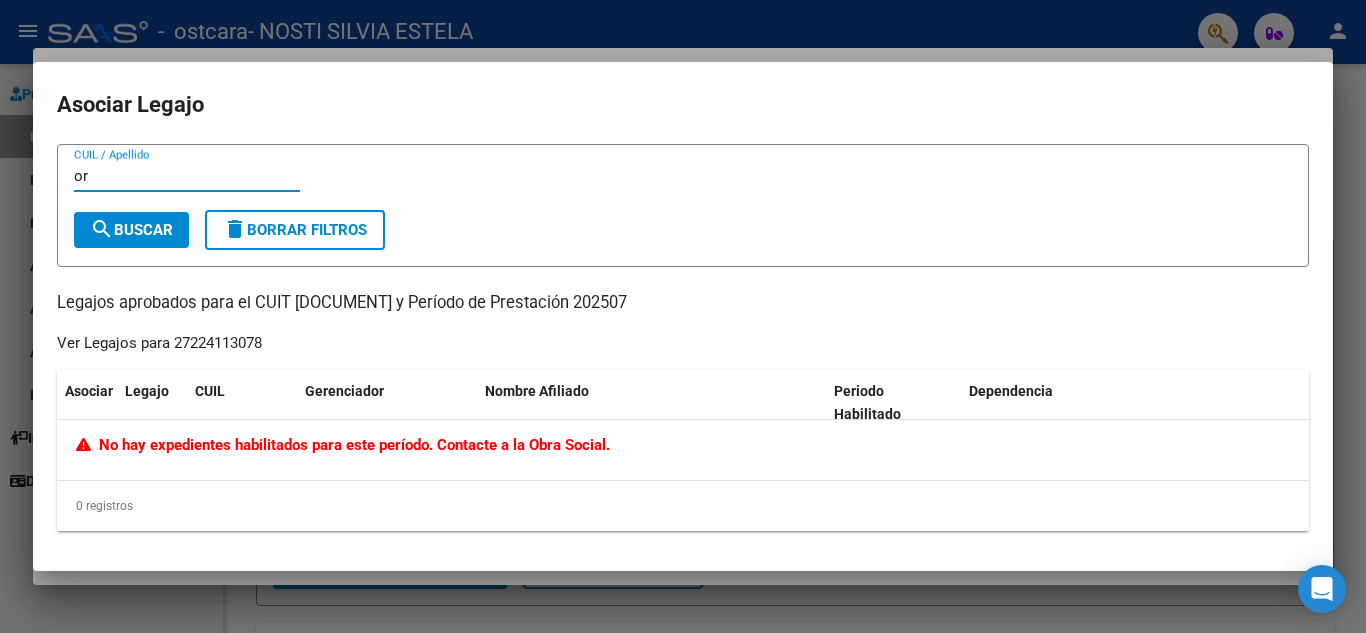 type on "o" 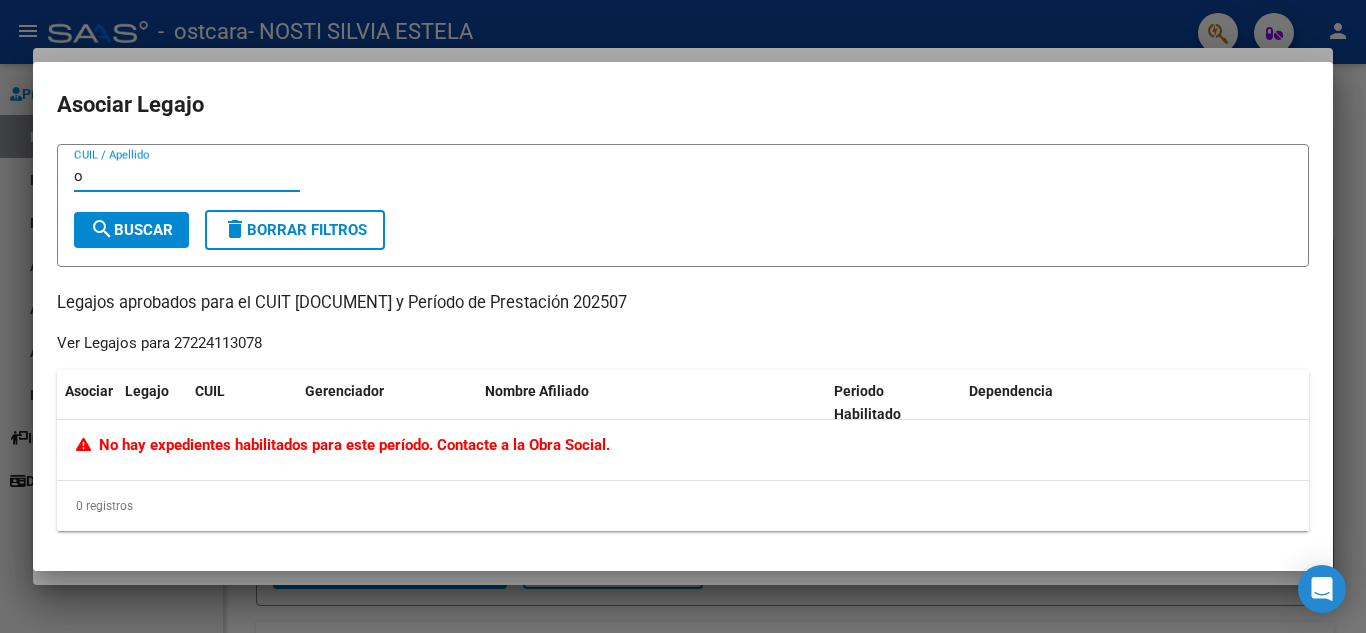 type 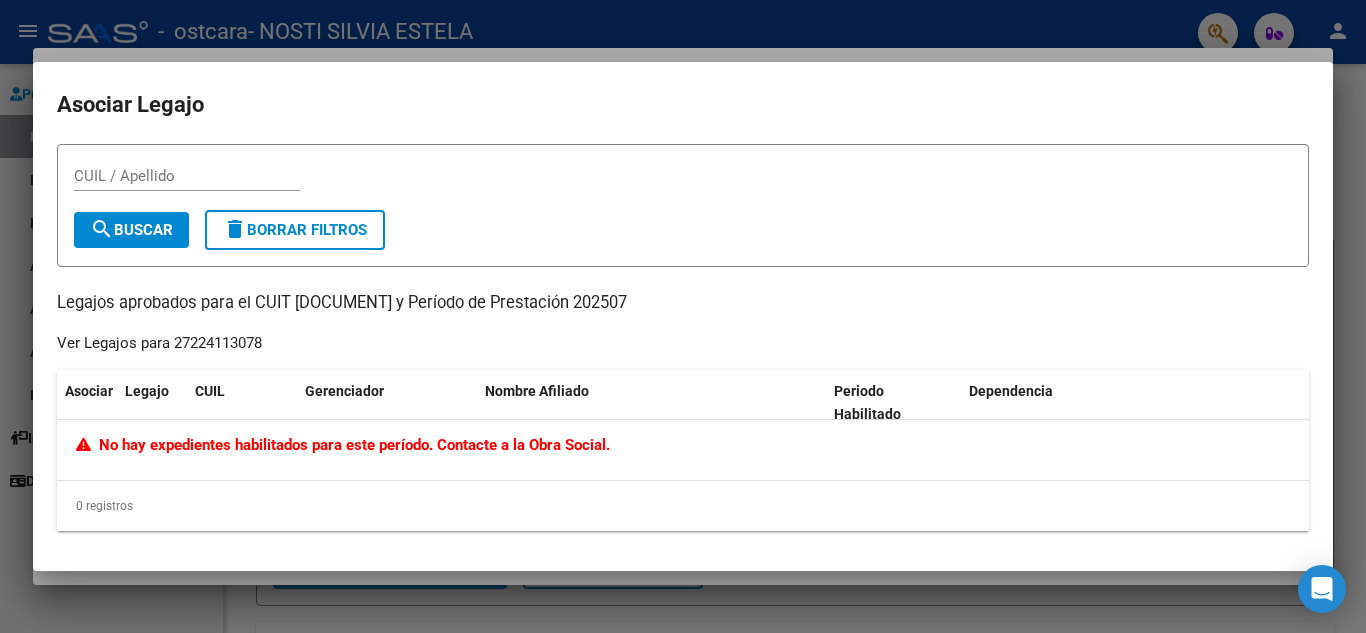 click at bounding box center (683, 316) 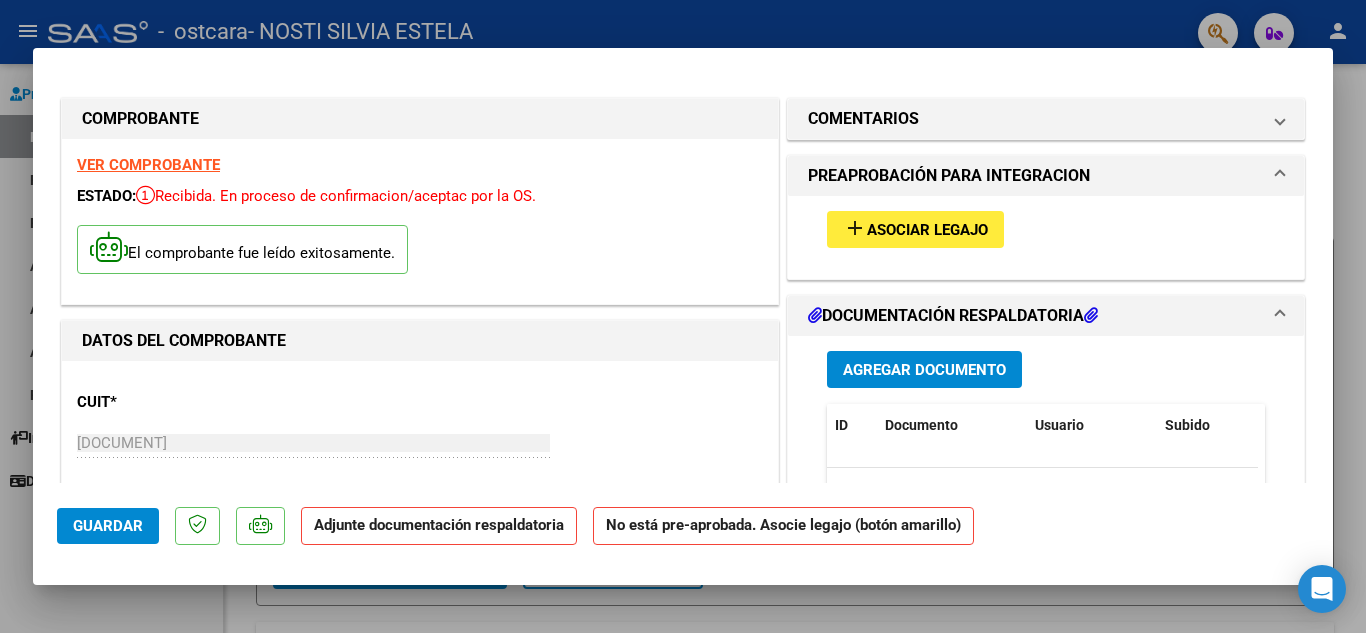 click at bounding box center [683, 316] 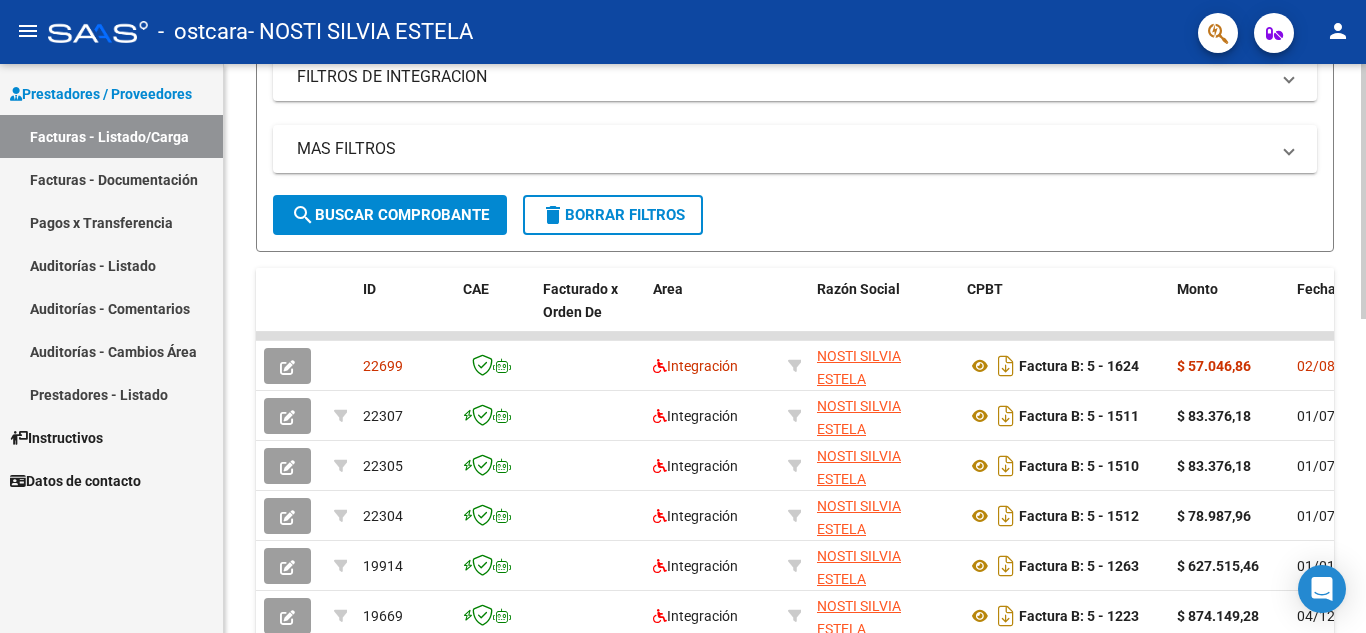 scroll, scrollTop: 374, scrollLeft: 0, axis: vertical 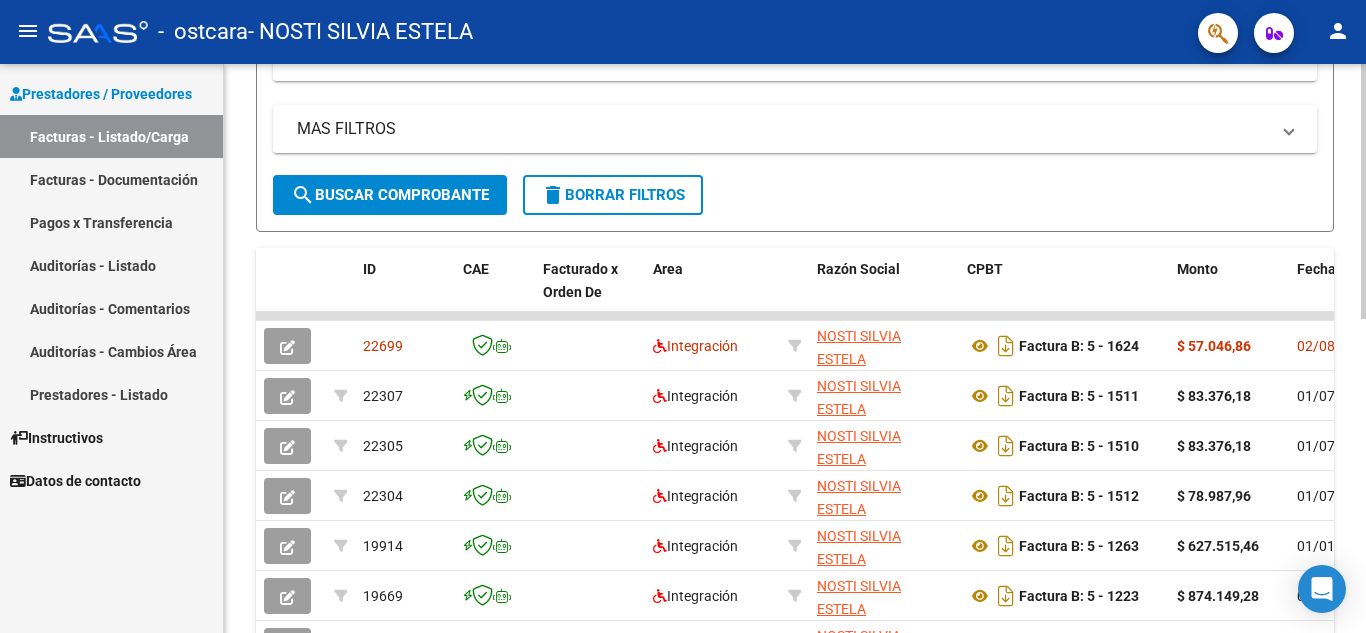 click on "Video tutorial   PRESTADORES -> Listado de CPBTs Emitidos por Prestadores / Proveedores (alt+q)   Cargar Comprobante
cloud_download  CSV  cloud_download  EXCEL  cloud_download  Estandar   Descarga Masiva
Filtros Id Area Area Todos Confirmado   Mostrar totalizadores   FILTROS DEL COMPROBANTE  Comprobante Tipo Comprobante Tipo Start date – End date Fec. Comprobante Desde / Hasta Días Emisión Desde(cant. días) Días Emisión Hasta(cant. días) CUIT / Razón Social Pto. Venta Nro. Comprobante Código SSS CAE Válido CAE Válido Todos Cargado Módulo Hosp. Todos Tiene facturacion Apócrifa Hospital Refes  FILTROS DE INTEGRACION  Período De Prestación Campos del Archivo de Rendición Devuelto x SSS (dr_envio) Todos Rendido x SSS (dr_envio) Tipo de Registro Tipo de Registro Período Presentación Período Presentación Campos del Legajo Asociado (preaprobación) Afiliado Legajo (cuil/nombre) Todos Solo facturas preaprobadas  MAS FILTROS  Todos Con Doc. Respaldatoria Todos Con Trazabilidad Todos – – 0" 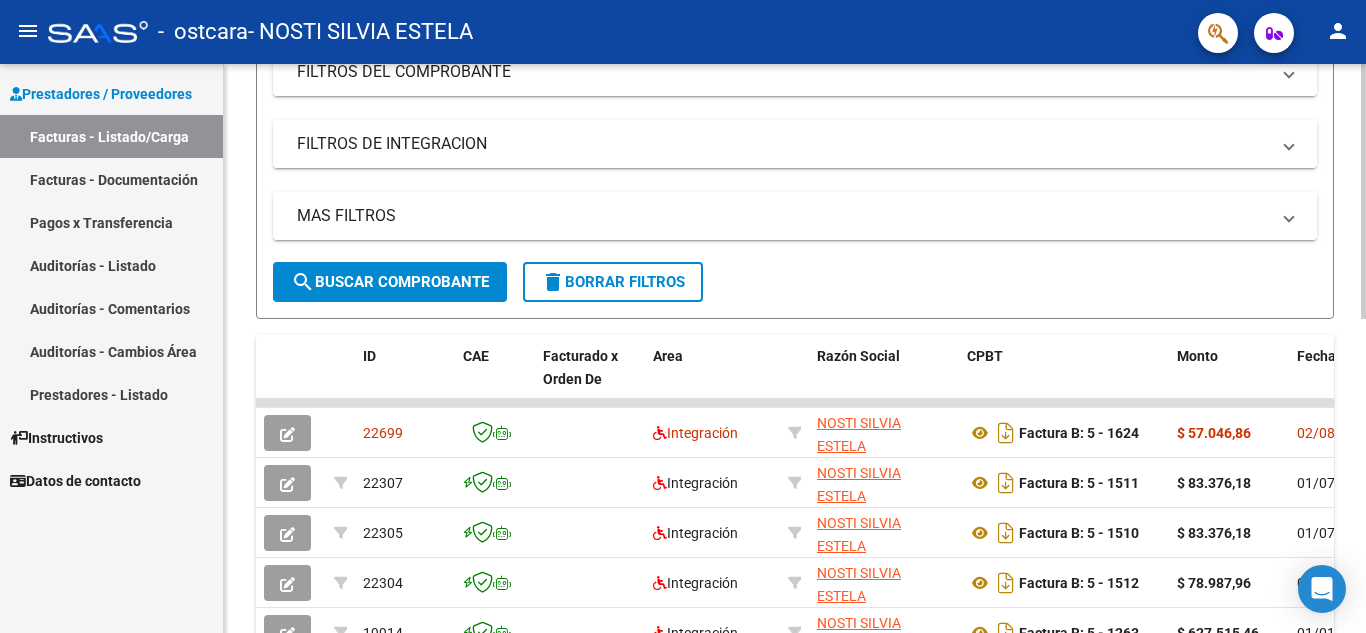 scroll, scrollTop: 285, scrollLeft: 0, axis: vertical 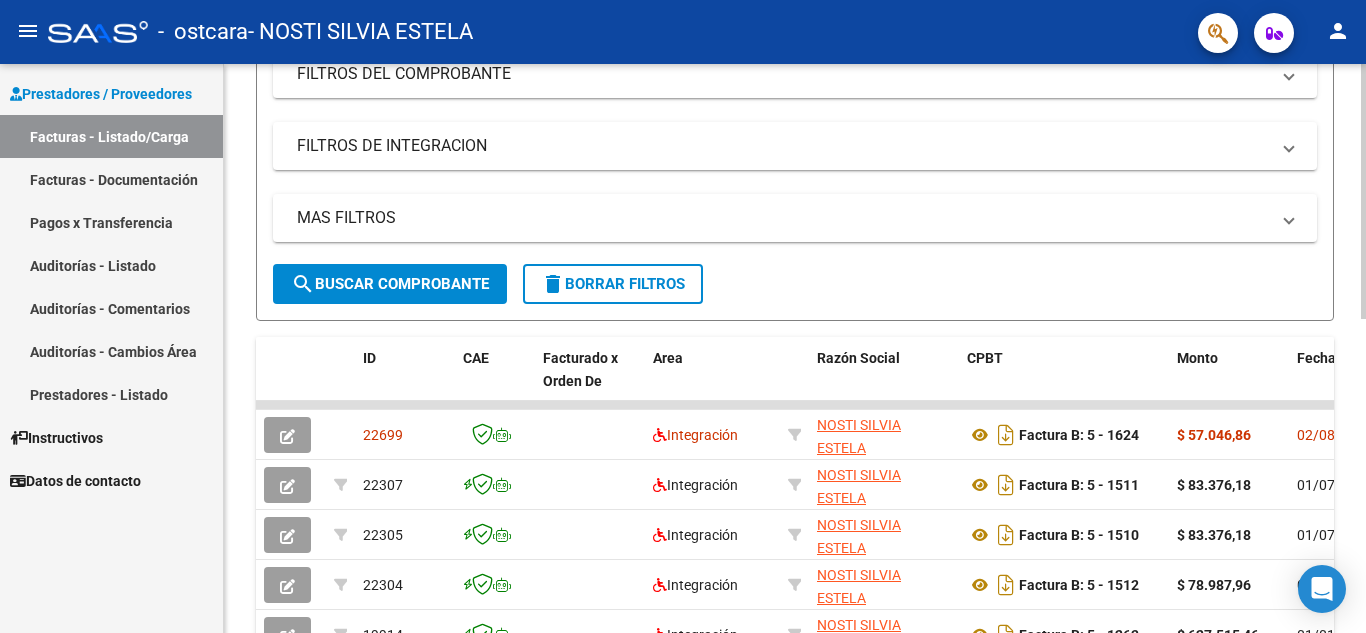 click 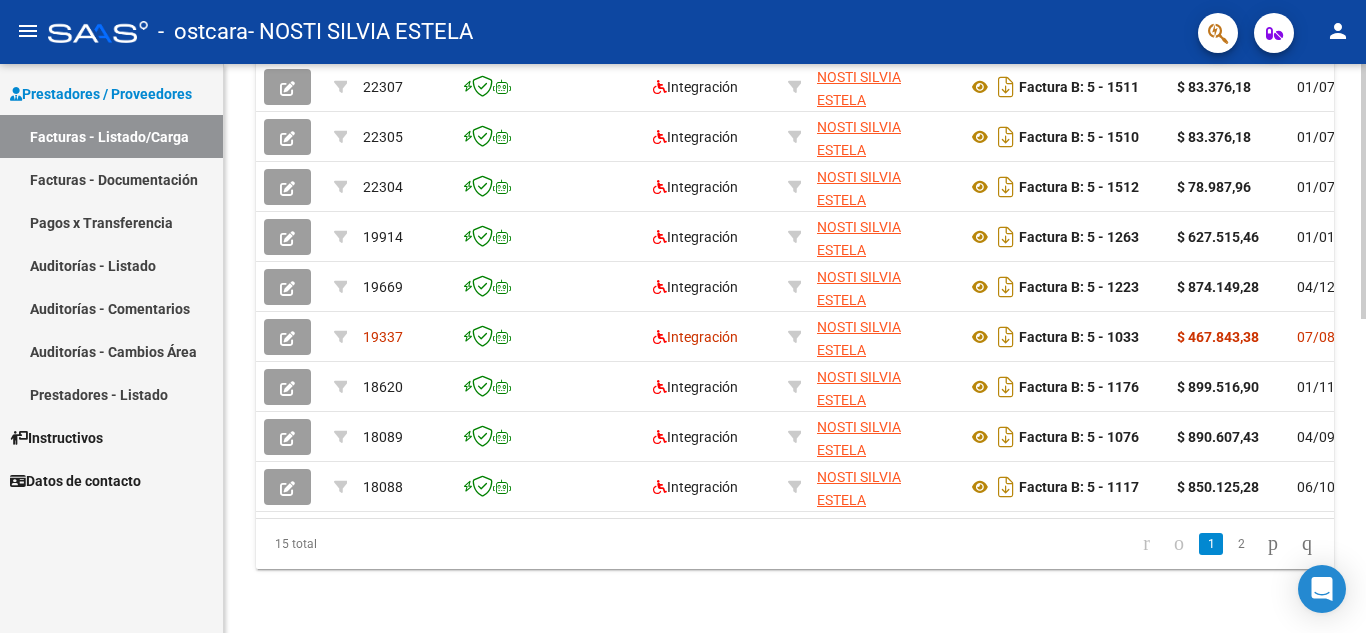 click 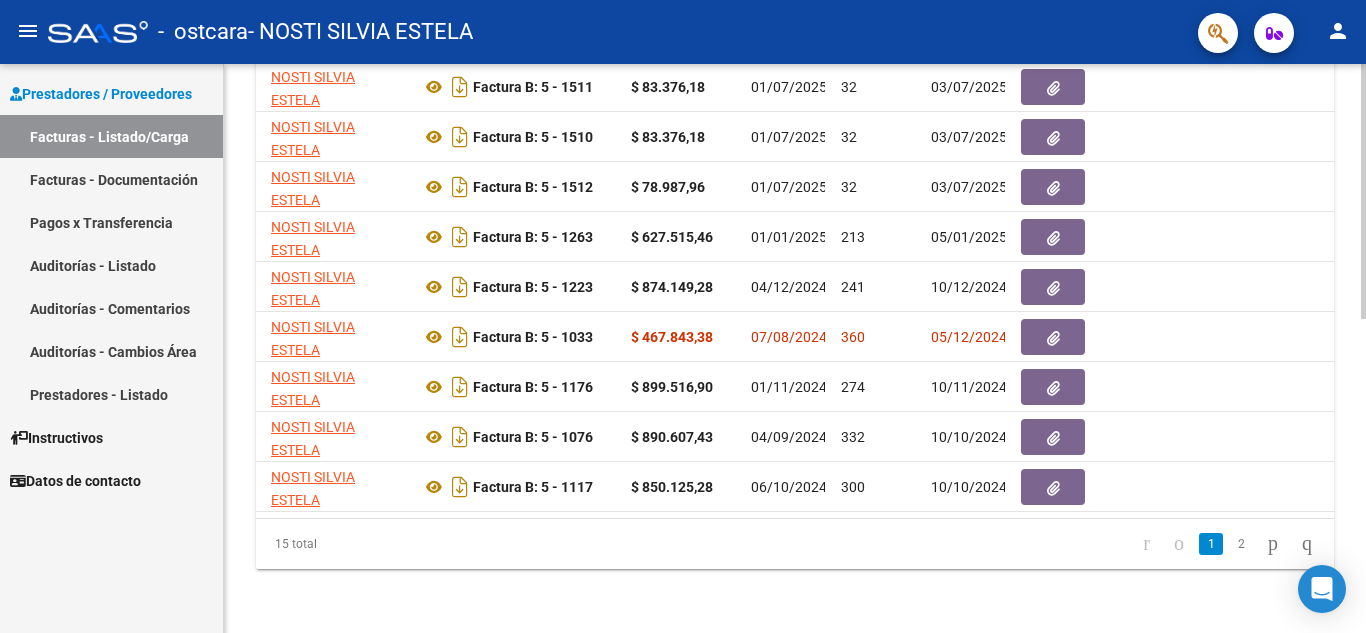 scroll, scrollTop: 0, scrollLeft: 653, axis: horizontal 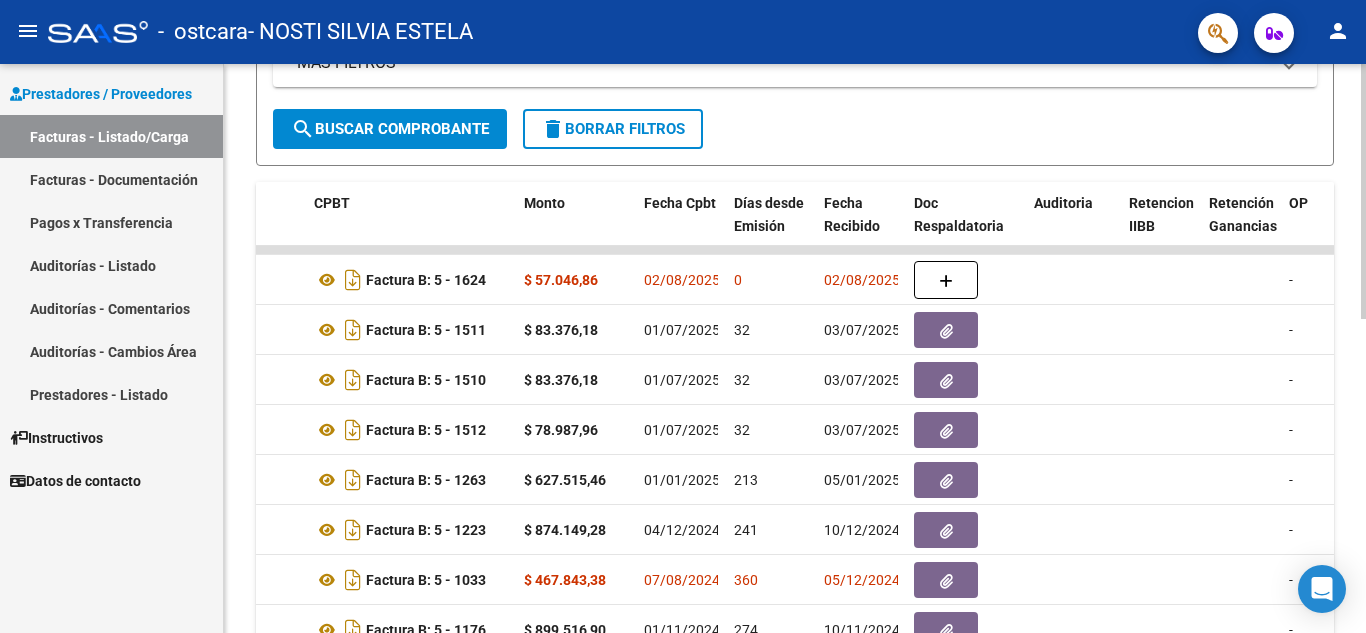 click on "Video tutorial   PRESTADORES -> Listado de CPBTs Emitidos por Prestadores / Proveedores (alt+q)   Cargar Comprobante
cloud_download  CSV  cloud_download  EXCEL  cloud_download  Estandar   Descarga Masiva
Filtros Id Area Area Todos Confirmado   Mostrar totalizadores   FILTROS DEL COMPROBANTE  Comprobante Tipo Comprobante Tipo Start date – End date Fec. Comprobante Desde / Hasta Días Emisión Desde(cant. días) Días Emisión Hasta(cant. días) CUIT / Razón Social Pto. Venta Nro. Comprobante Código SSS CAE Válido CAE Válido Todos Cargado Módulo Hosp. Todos Tiene facturacion Apócrifa Hospital Refes  FILTROS DE INTEGRACION  Período De Prestación Campos del Archivo de Rendición Devuelto x SSS (dr_envio) Todos Rendido x SSS (dr_envio) Tipo de Registro Tipo de Registro Período Presentación Período Presentación Campos del Legajo Asociado (preaprobación) Afiliado Legajo (cuil/nombre) Todos Solo facturas preaprobadas  MAS FILTROS  Todos Con Doc. Respaldatoria Todos Con Trazabilidad Todos – – 0" 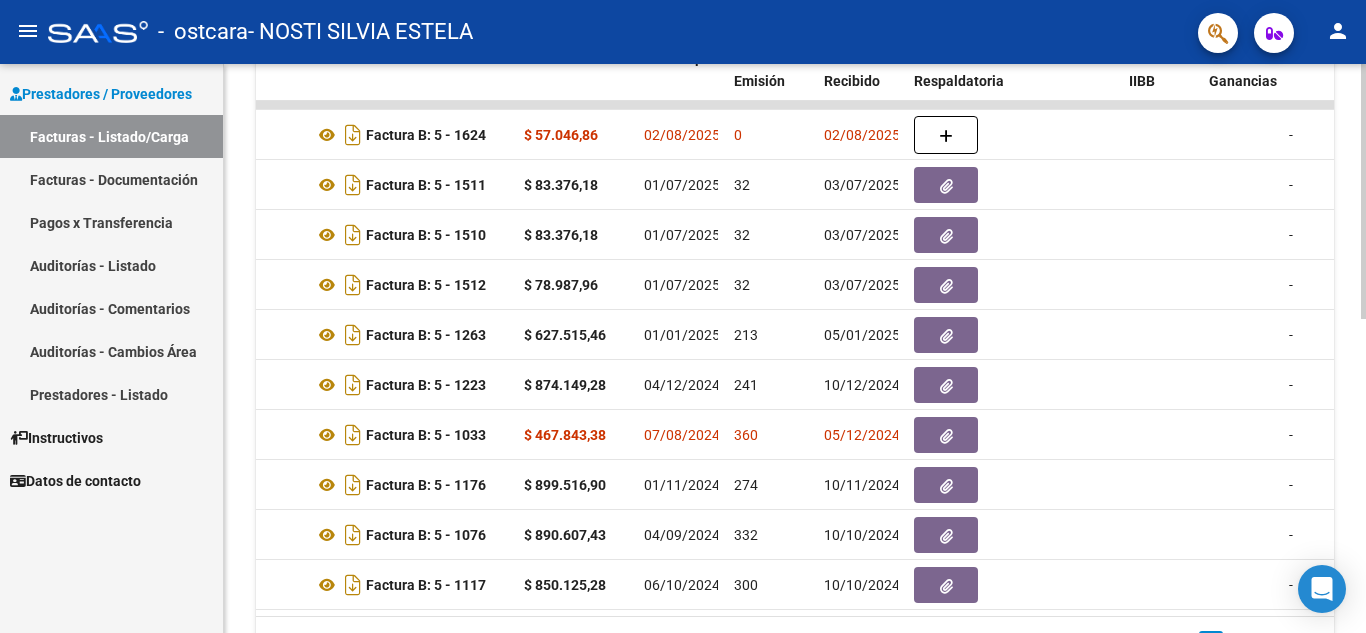 scroll, scrollTop: 592, scrollLeft: 0, axis: vertical 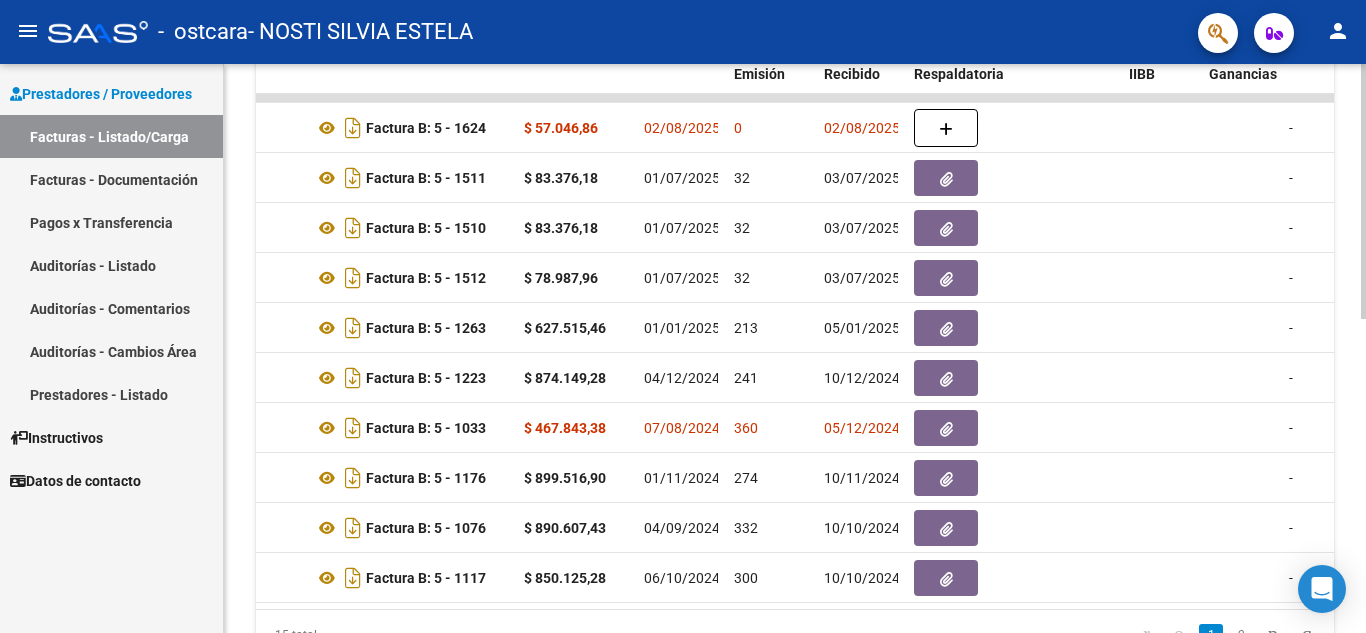 click on "Video tutorial   PRESTADORES -> Listado de CPBTs Emitidos por Prestadores / Proveedores (alt+q)   Cargar Comprobante
cloud_download  CSV  cloud_download  EXCEL  cloud_download  Estandar   Descarga Masiva
Filtros Id Area Area Todos Confirmado   Mostrar totalizadores   FILTROS DEL COMPROBANTE  Comprobante Tipo Comprobante Tipo Start date – End date Fec. Comprobante Desde / Hasta Días Emisión Desde(cant. días) Días Emisión Hasta(cant. días) CUIT / Razón Social Pto. Venta Nro. Comprobante Código SSS CAE Válido CAE Válido Todos Cargado Módulo Hosp. Todos Tiene facturacion Apócrifa Hospital Refes  FILTROS DE INTEGRACION  Período De Prestación Campos del Archivo de Rendición Devuelto x SSS (dr_envio) Todos Rendido x SSS (dr_envio) Tipo de Registro Tipo de Registro Período Presentación Período Presentación Campos del Legajo Asociado (preaprobación) Afiliado Legajo (cuil/nombre) Todos Solo facturas preaprobadas  MAS FILTROS  Todos Con Doc. Respaldatoria Todos Con Trazabilidad Todos – – 0" 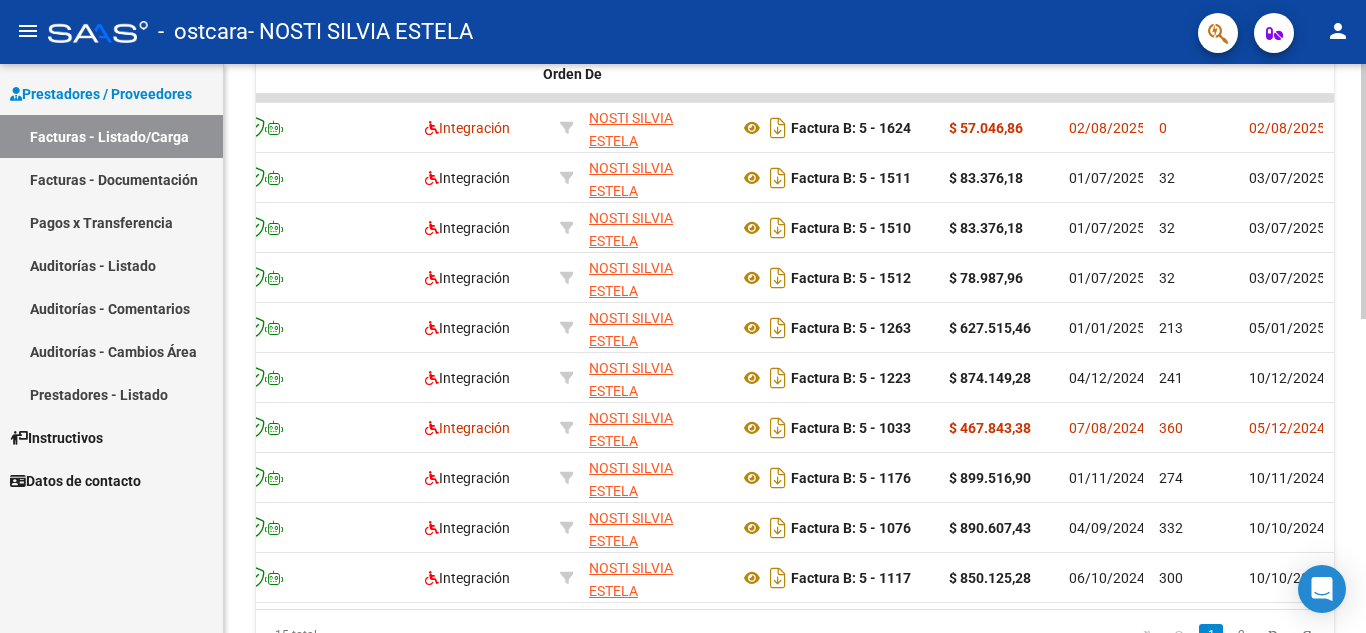 scroll, scrollTop: 0, scrollLeft: 0, axis: both 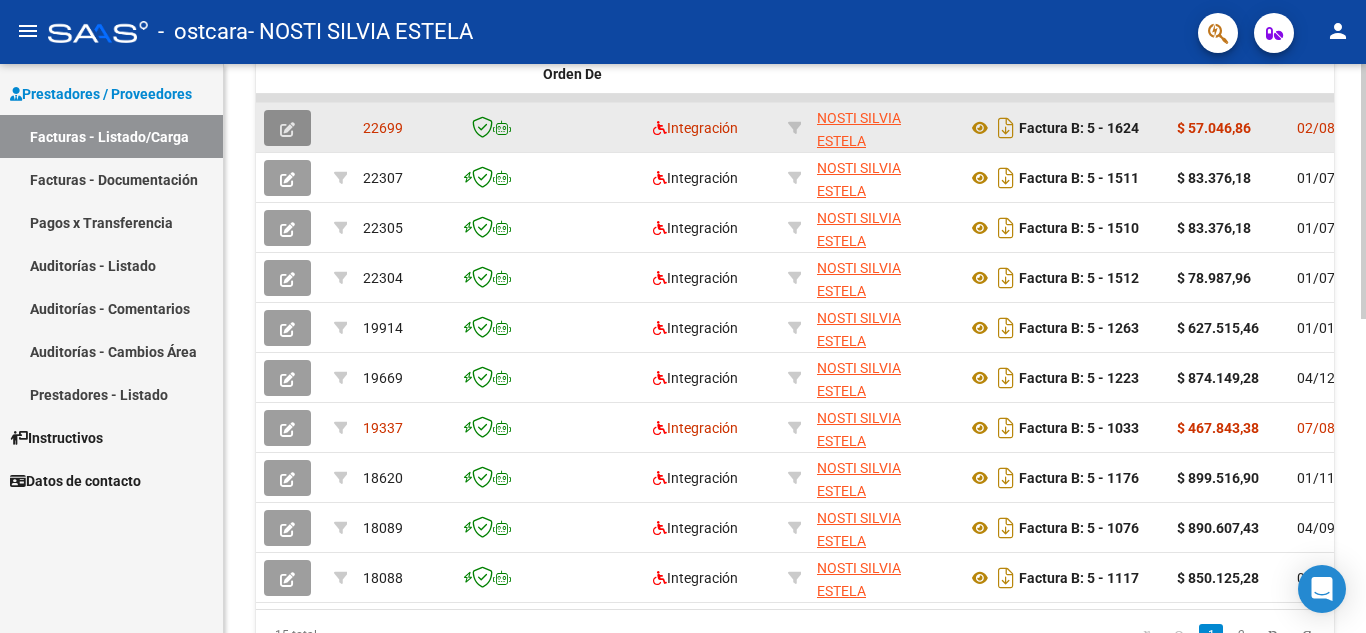 click 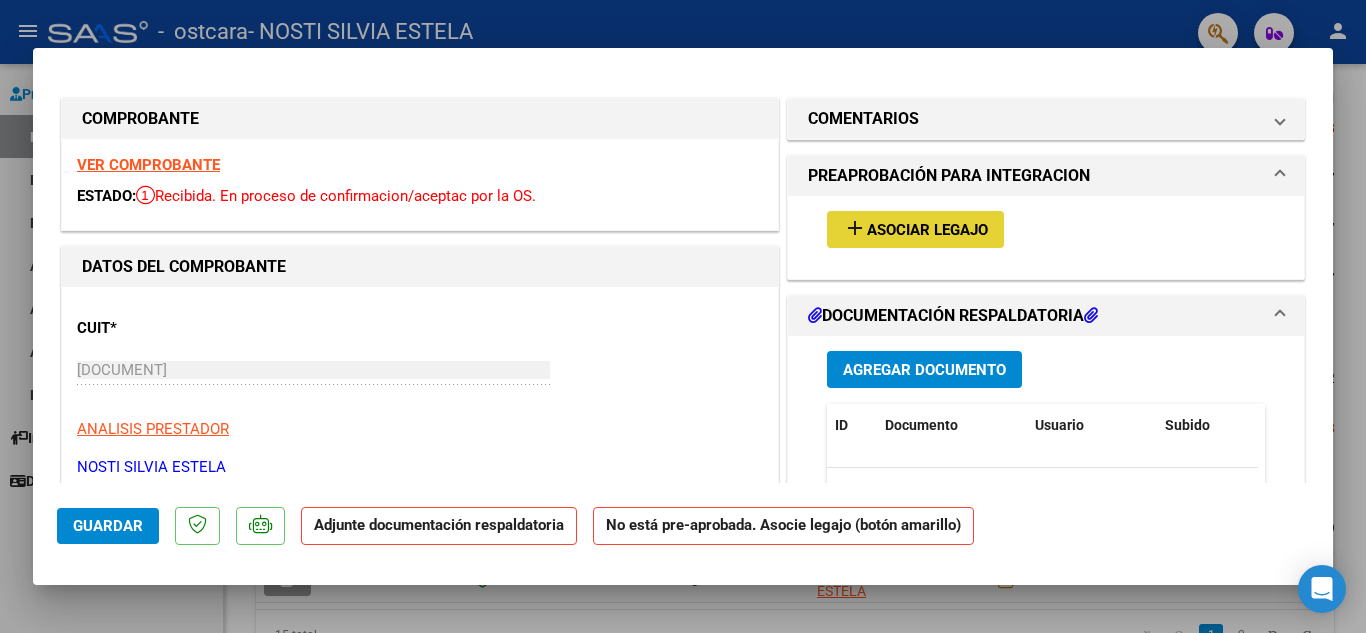 click on "Asociar Legajo" at bounding box center [927, 230] 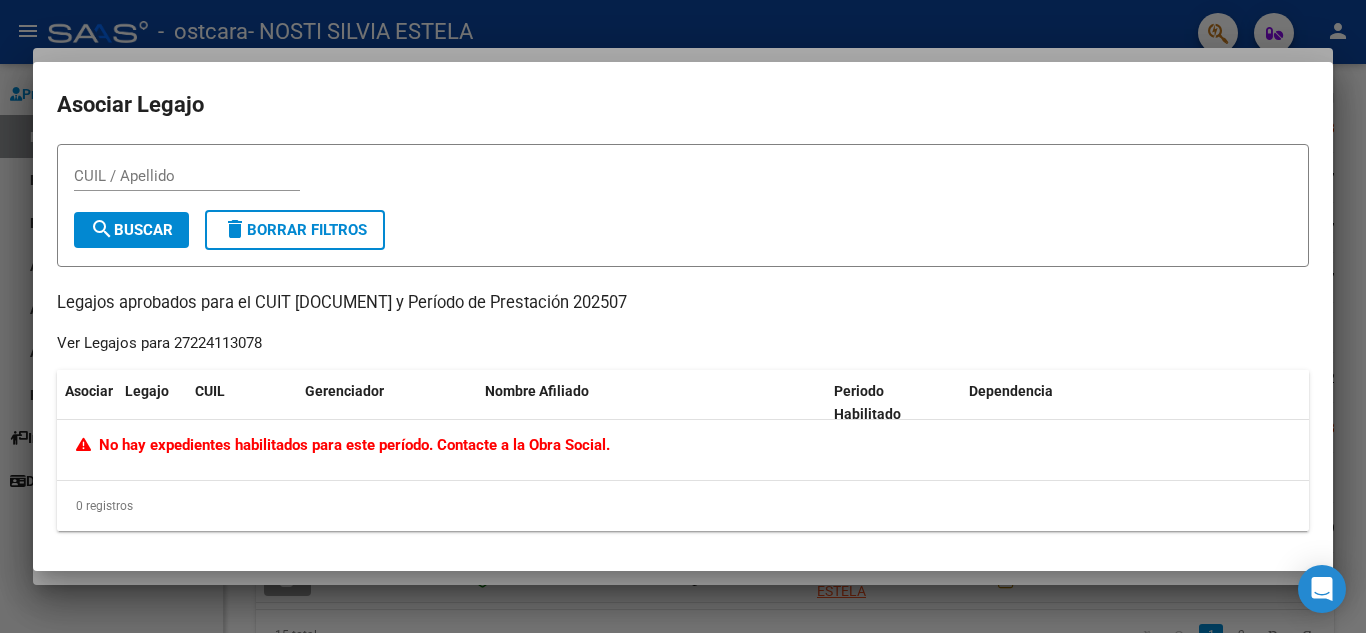 click at bounding box center [683, 316] 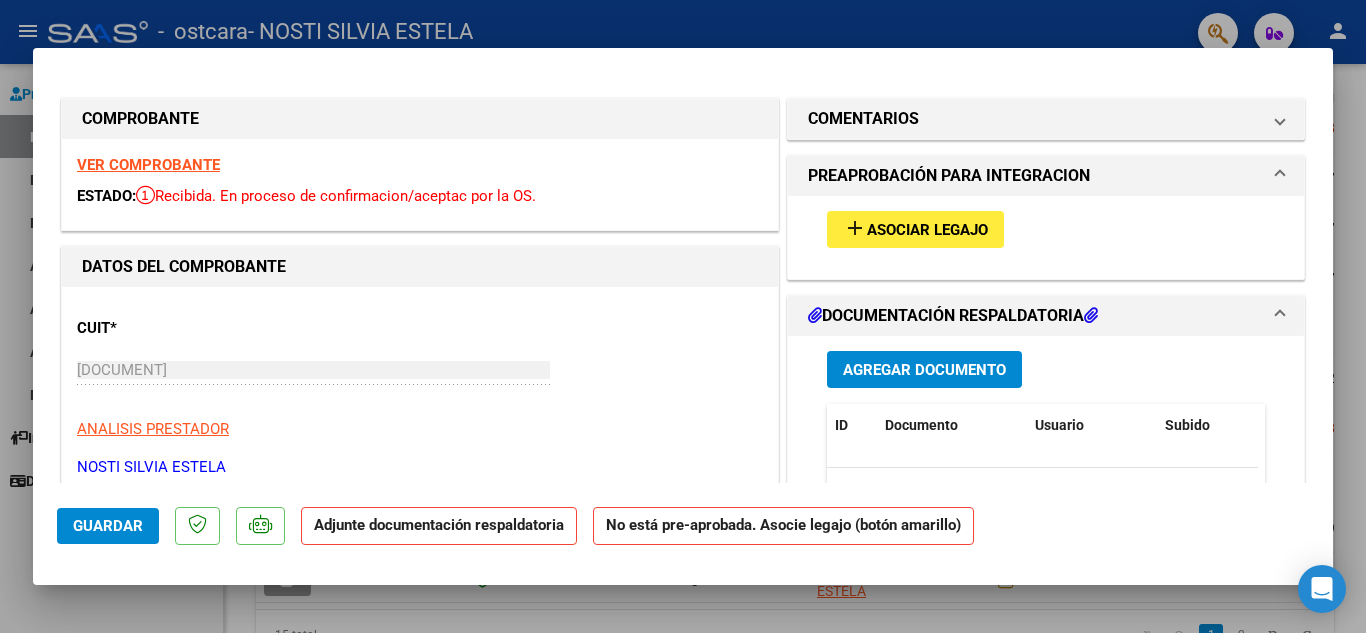 click on "CUIT * [DOCUMENT] Ingresar CUIT ANALISIS PRESTADOR NOSTI SILVIA ESTELA ARCA Padrón" at bounding box center (420, 390) 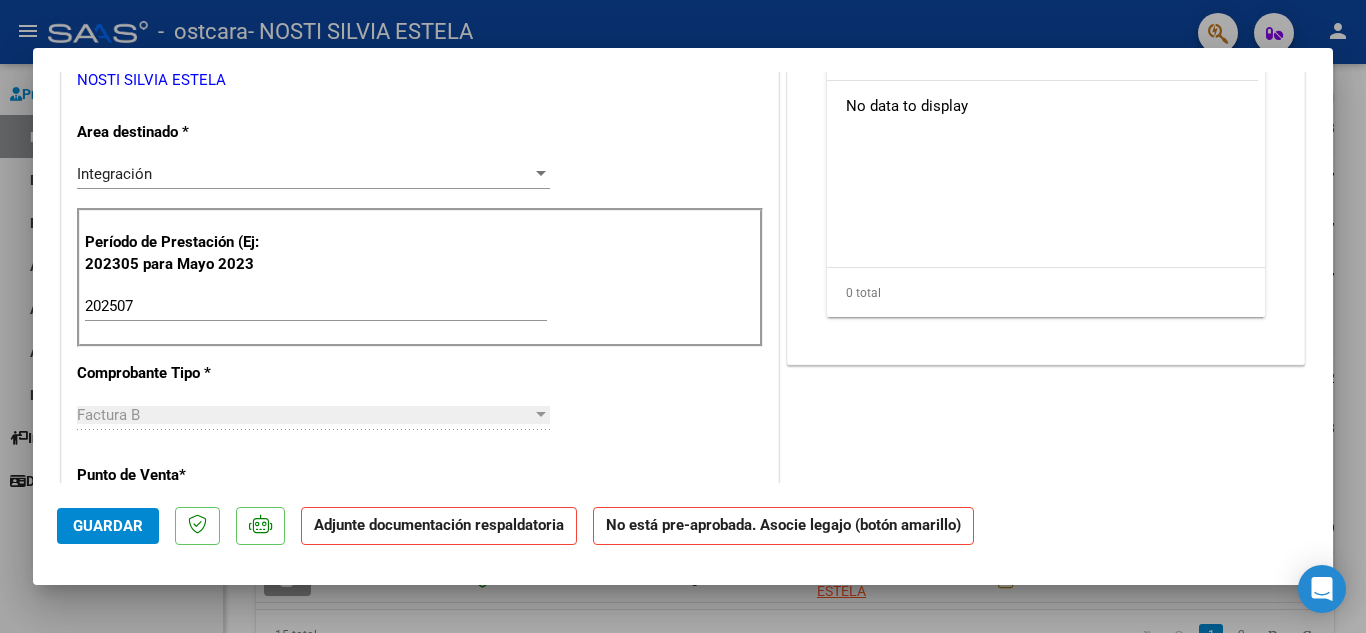 scroll, scrollTop: 413, scrollLeft: 0, axis: vertical 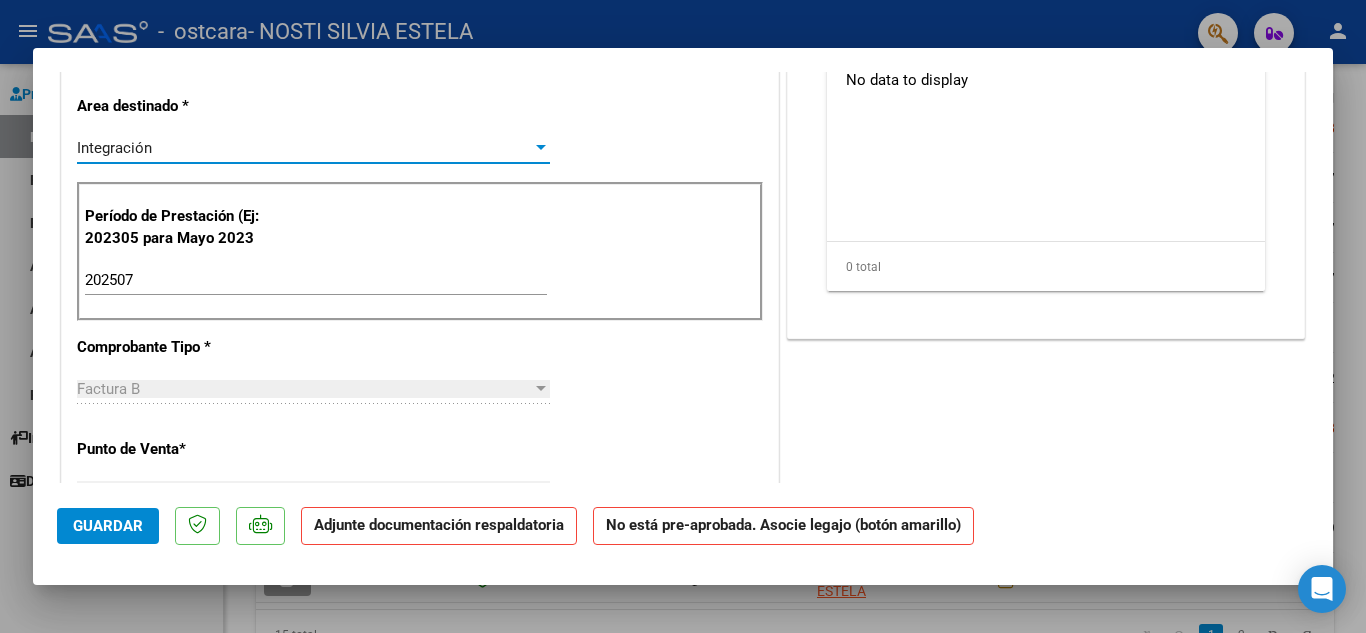 click at bounding box center (541, 147) 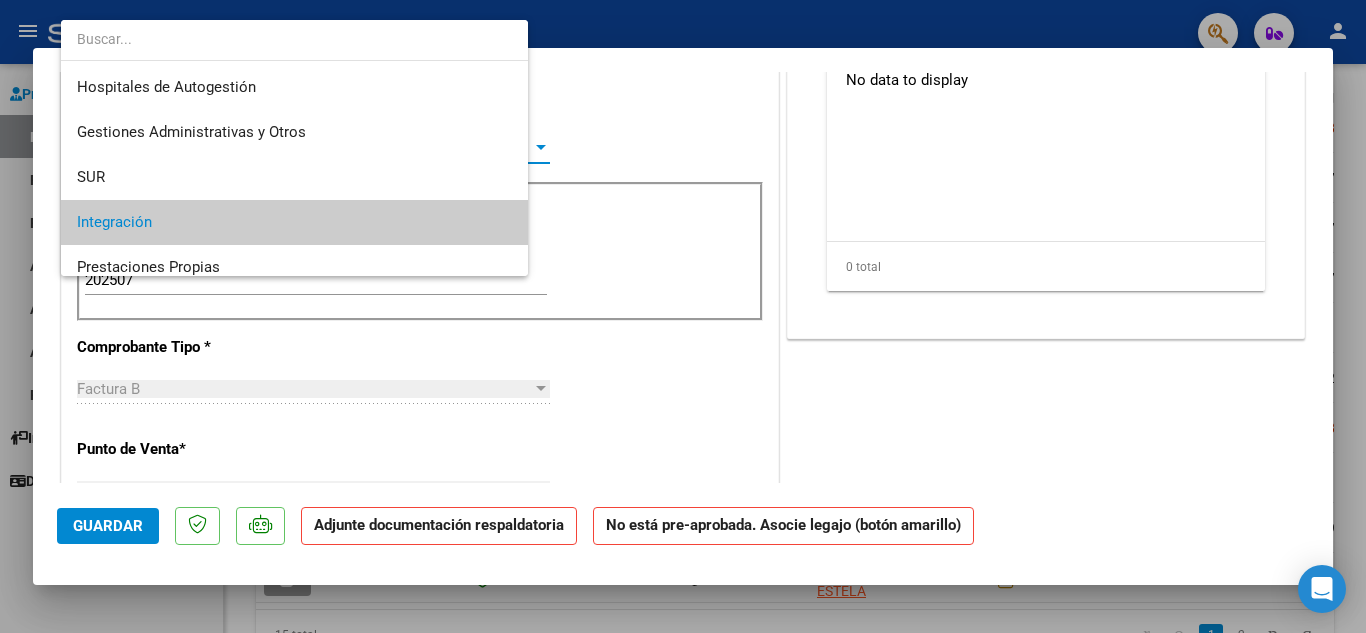 scroll, scrollTop: 75, scrollLeft: 0, axis: vertical 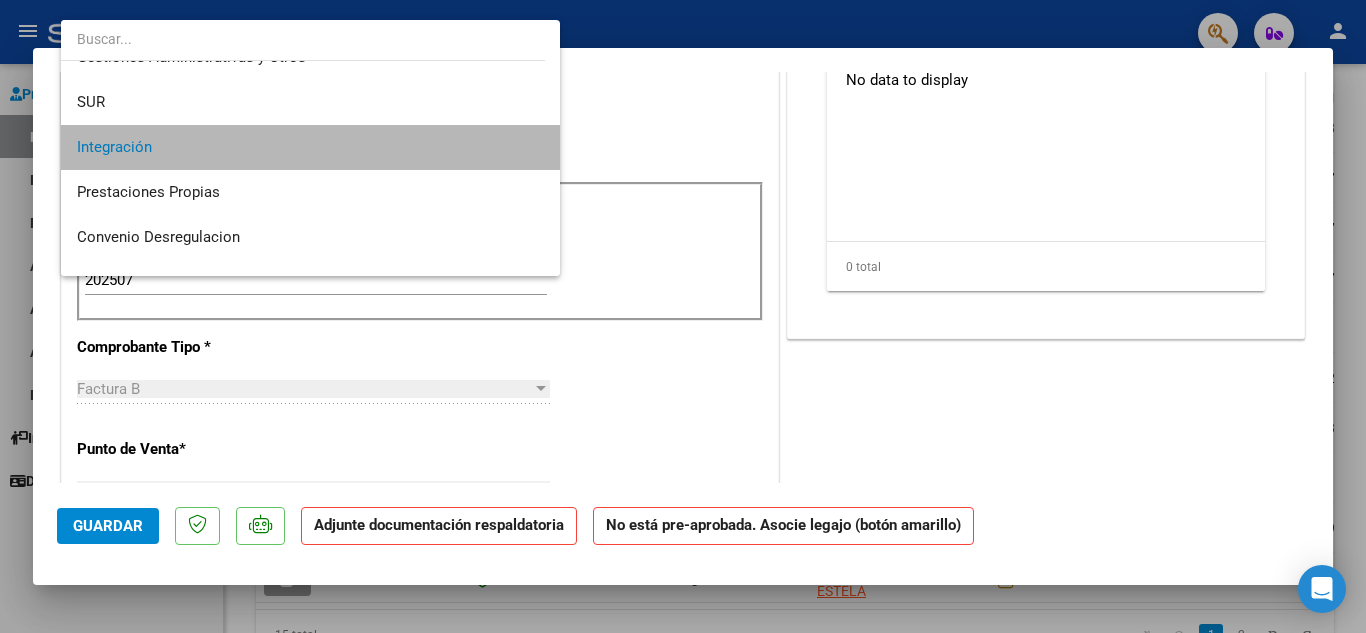 click on "Integración" at bounding box center (310, 147) 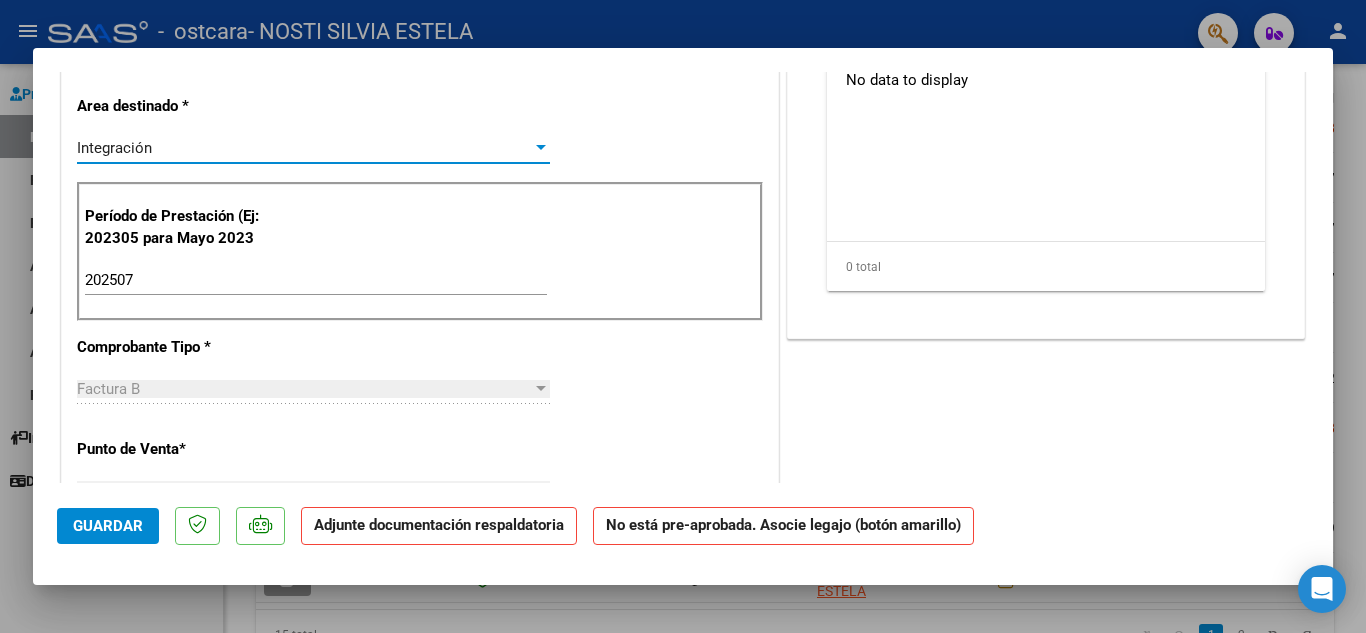 click at bounding box center [541, 147] 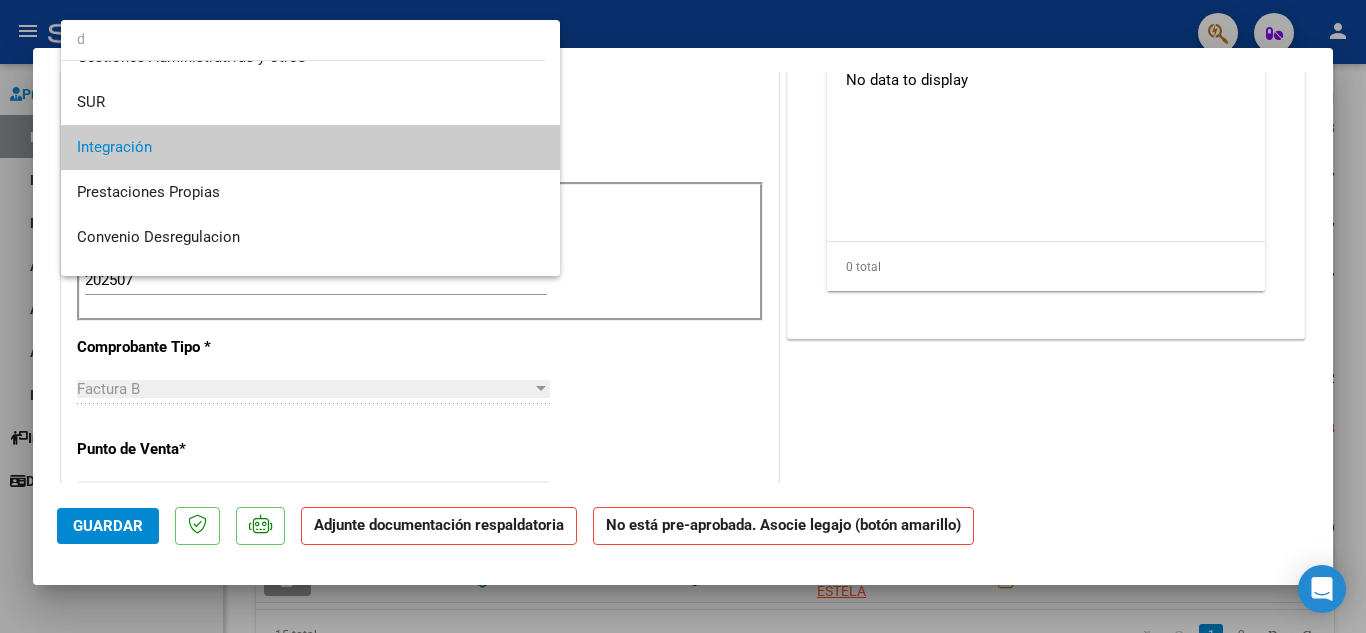 scroll, scrollTop: 0, scrollLeft: 0, axis: both 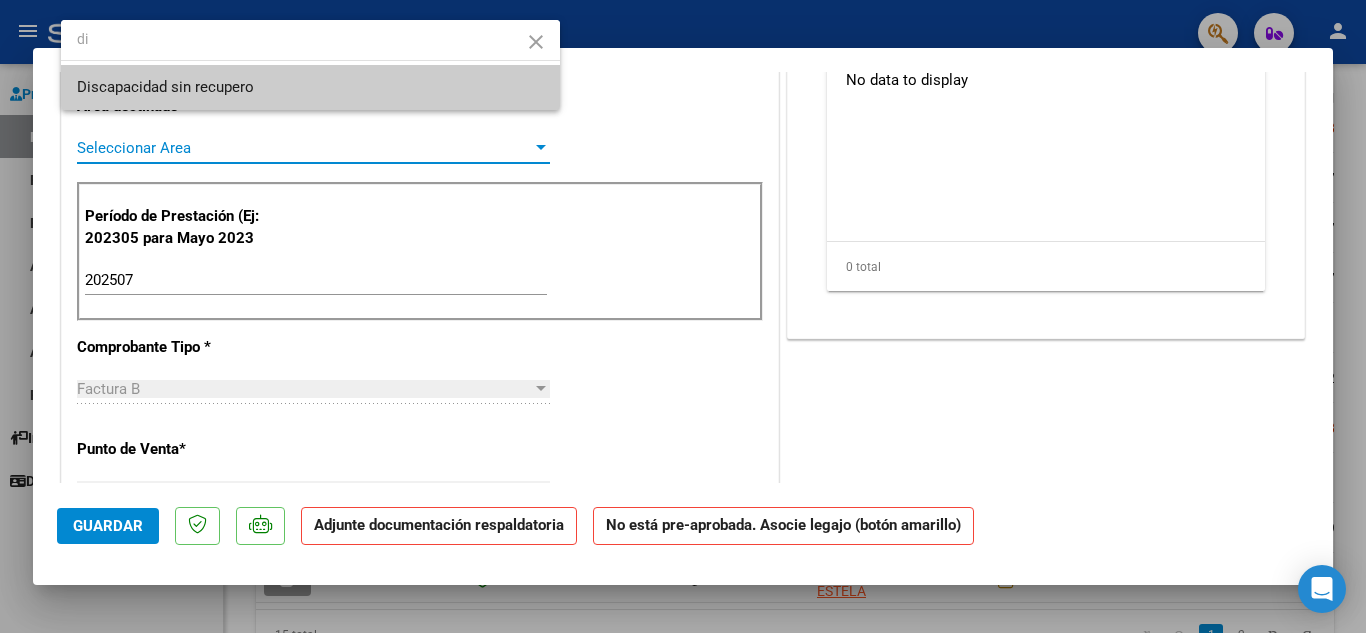 type on "d" 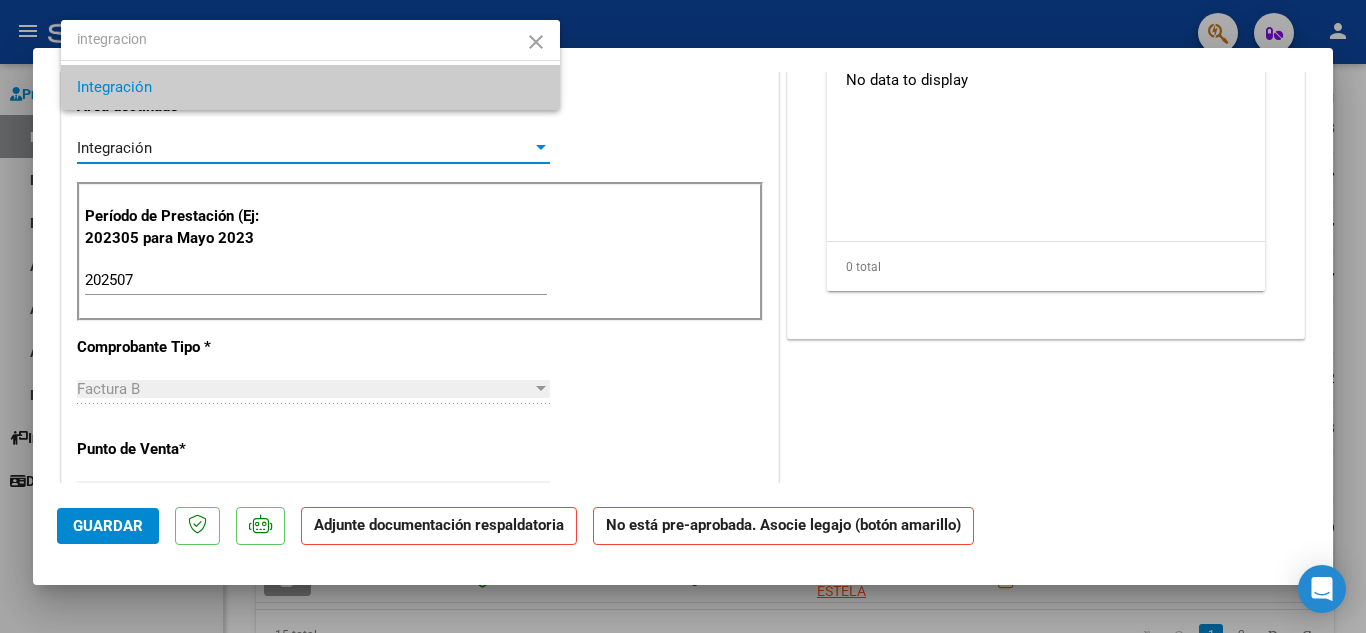 type on "integracion" 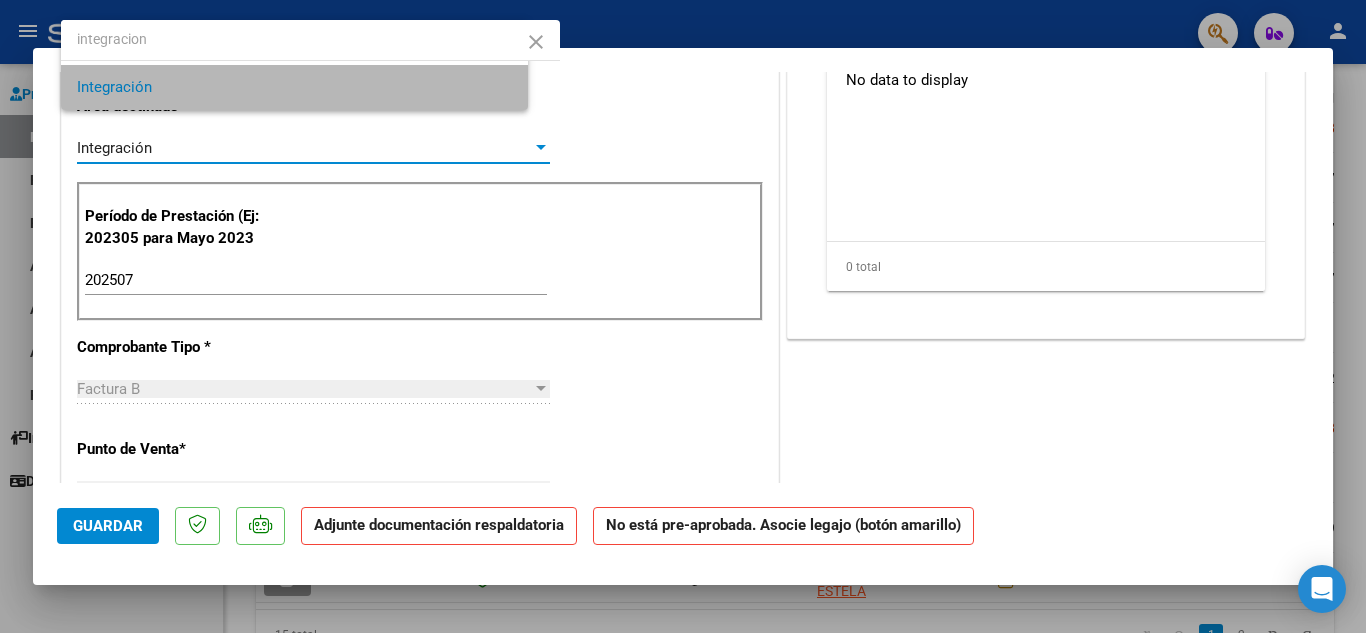type 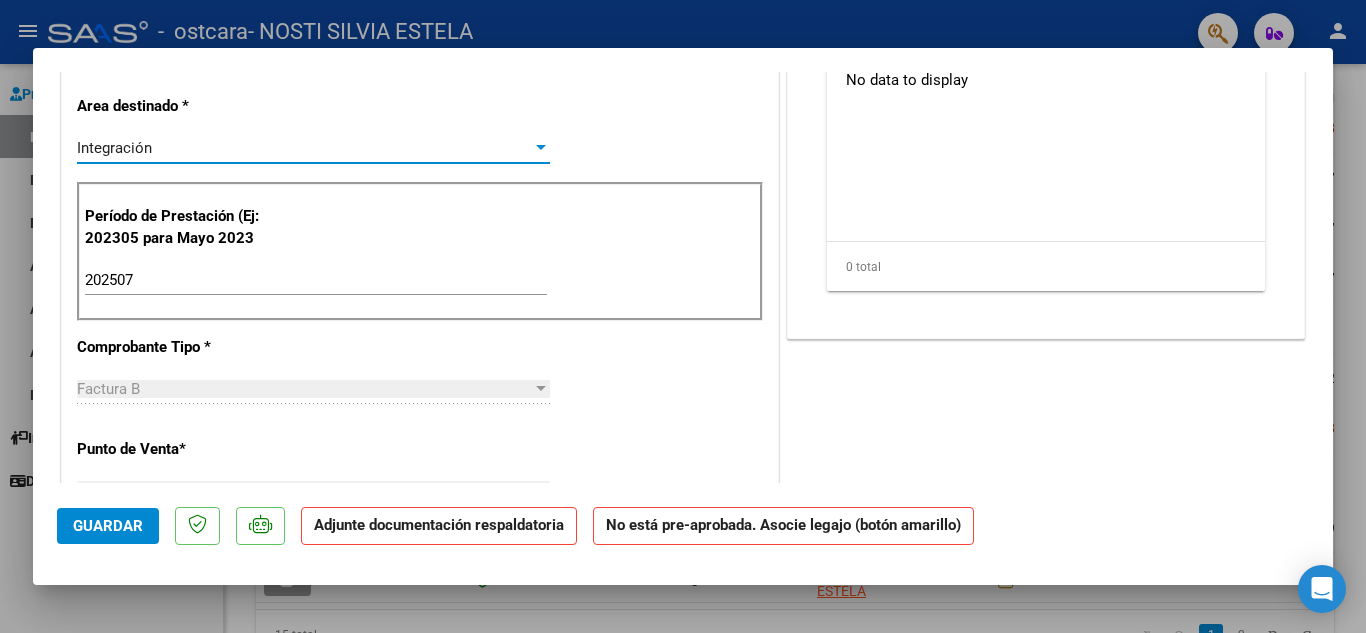 click at bounding box center (541, 147) 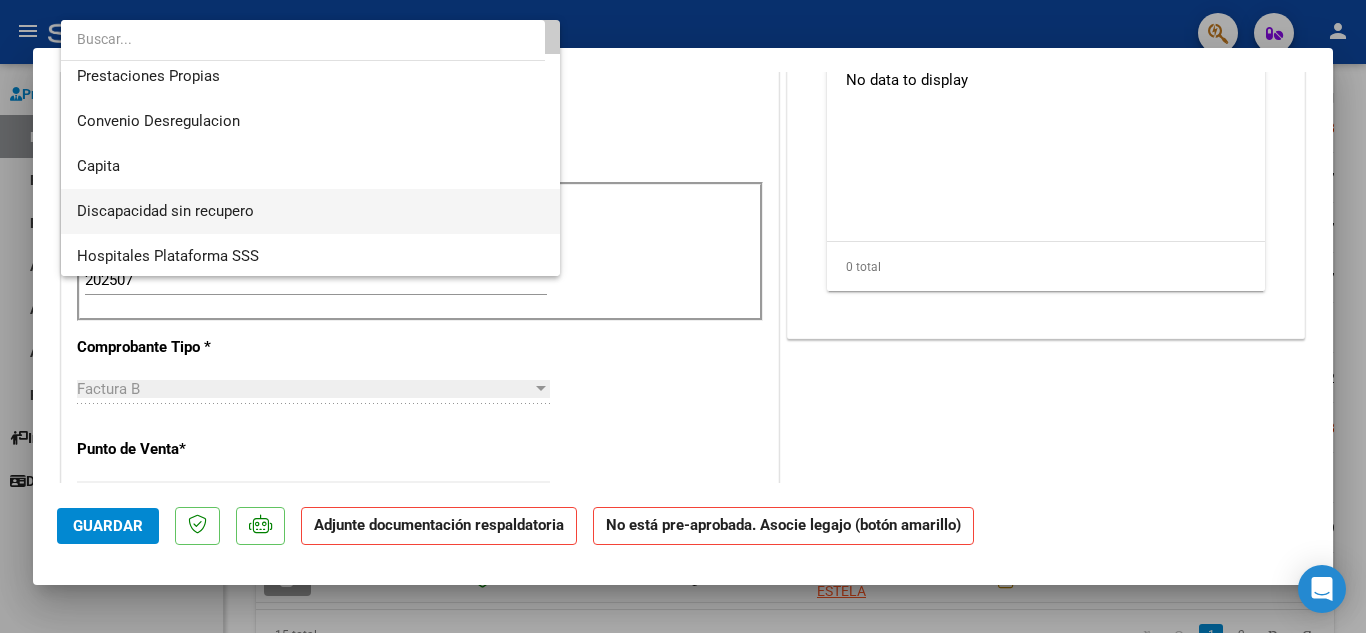 scroll, scrollTop: 0, scrollLeft: 0, axis: both 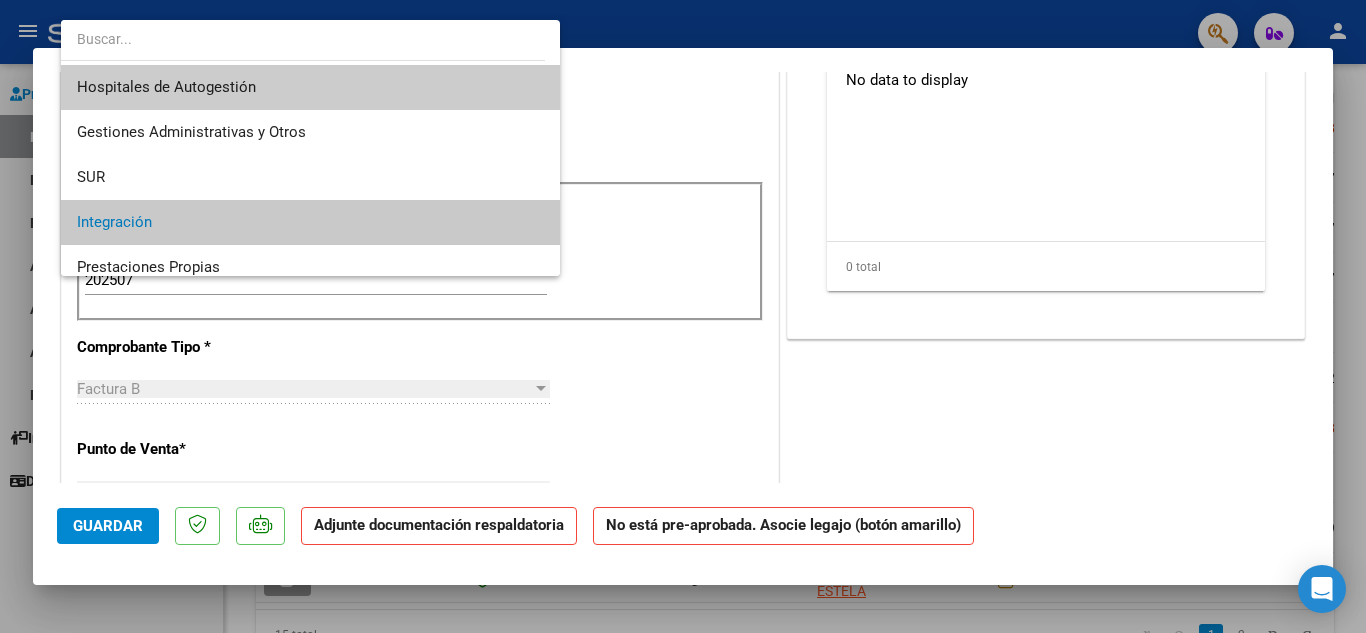 click on "Integración" at bounding box center (310, 222) 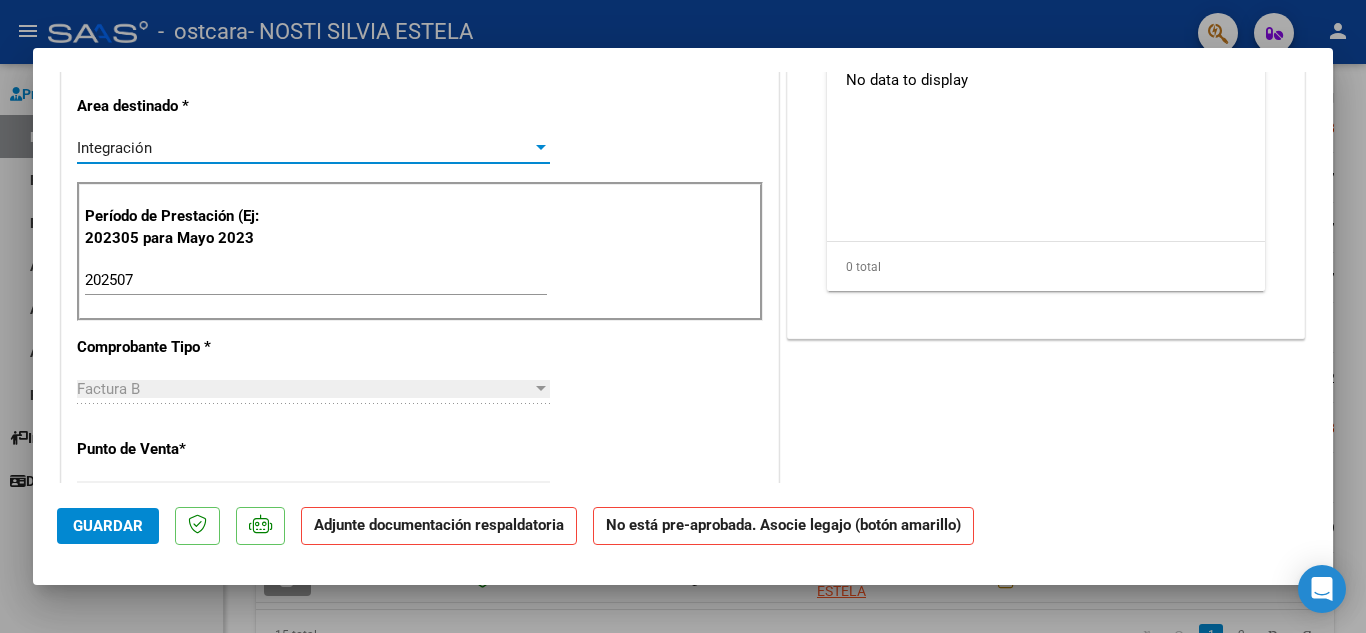 click on "Integración" at bounding box center (304, 148) 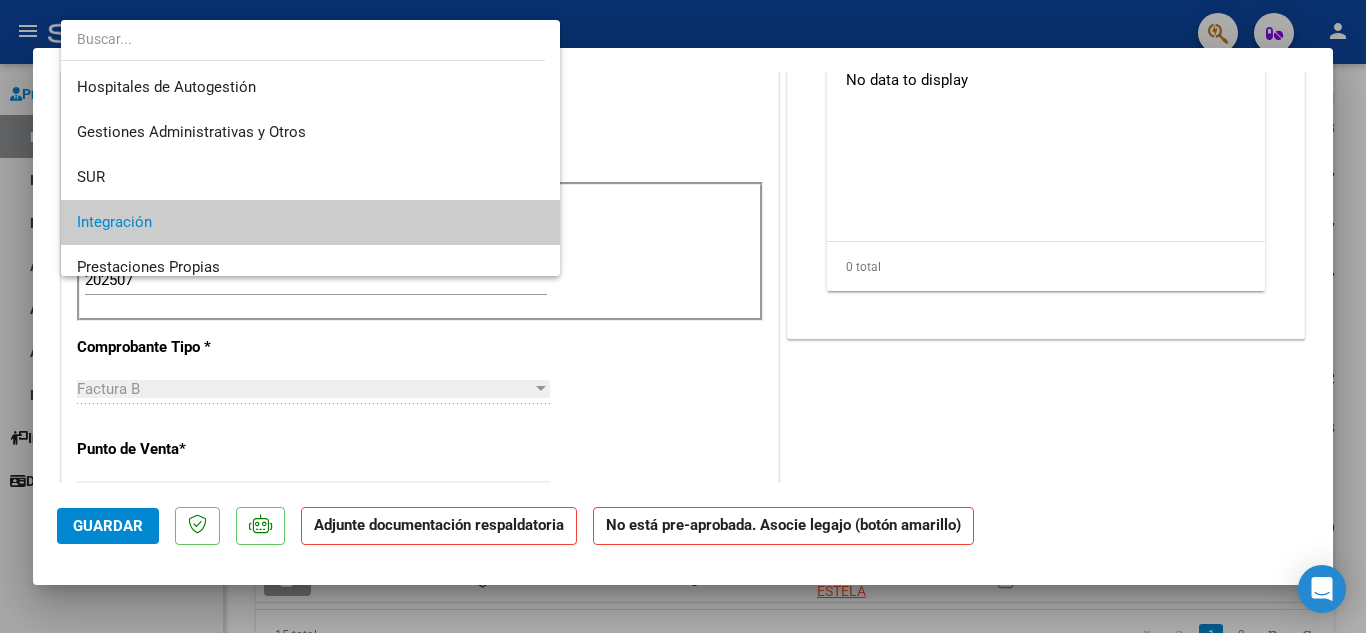 scroll, scrollTop: 75, scrollLeft: 0, axis: vertical 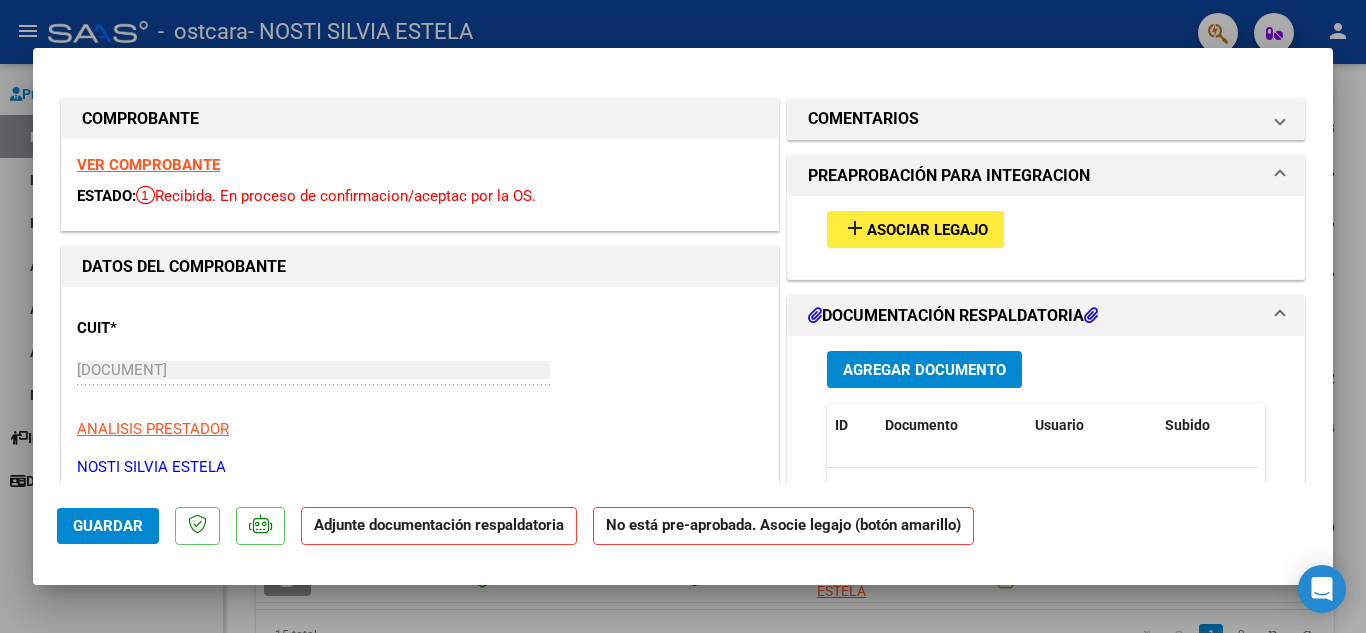 click on "VER COMPROBANTE" at bounding box center [148, 165] 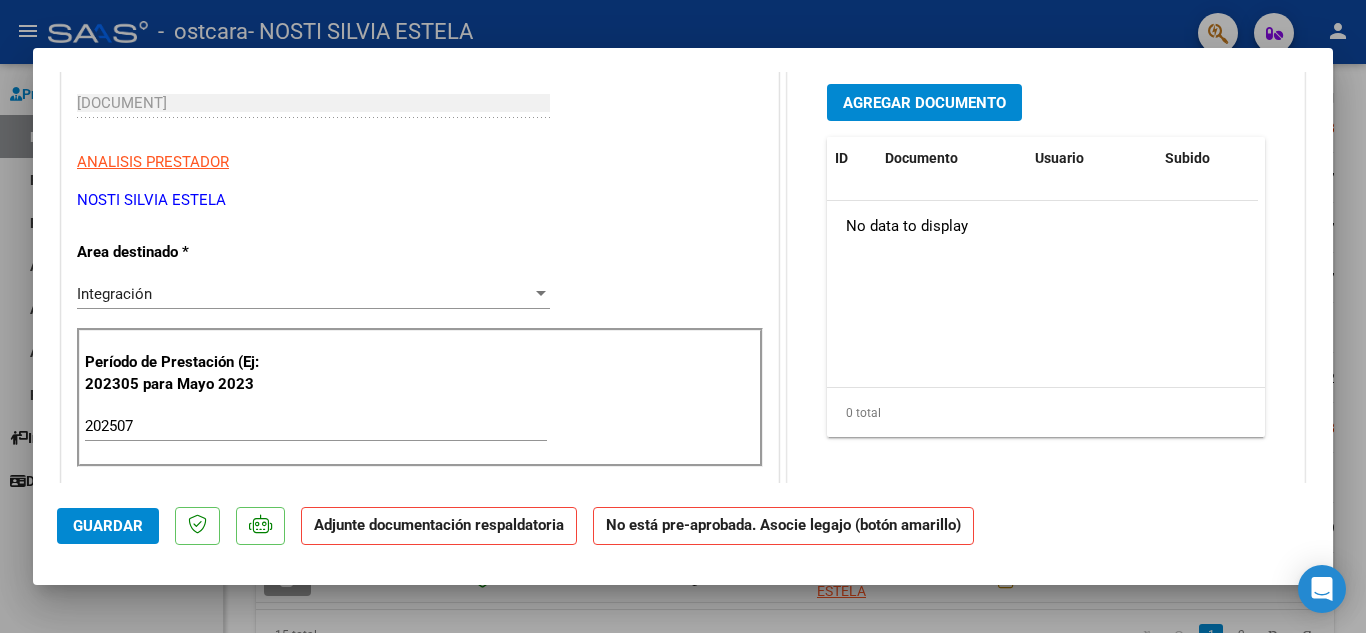 scroll, scrollTop: 320, scrollLeft: 0, axis: vertical 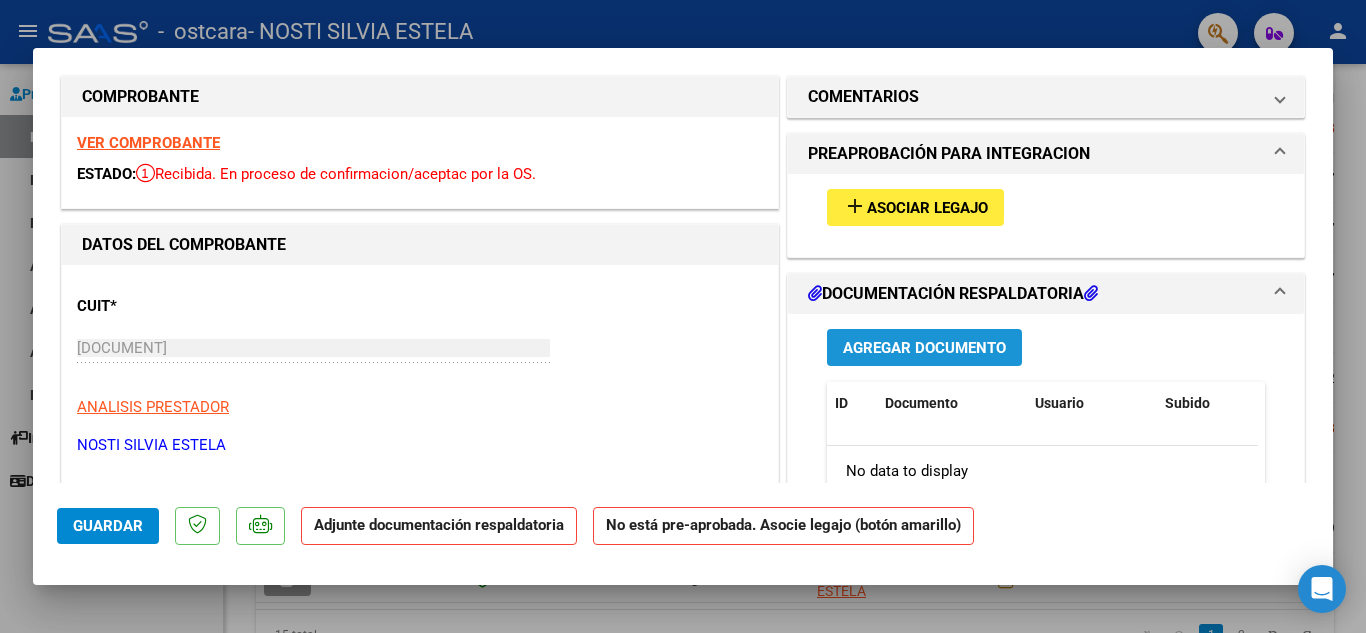 click on "Agregar Documento" at bounding box center (924, 348) 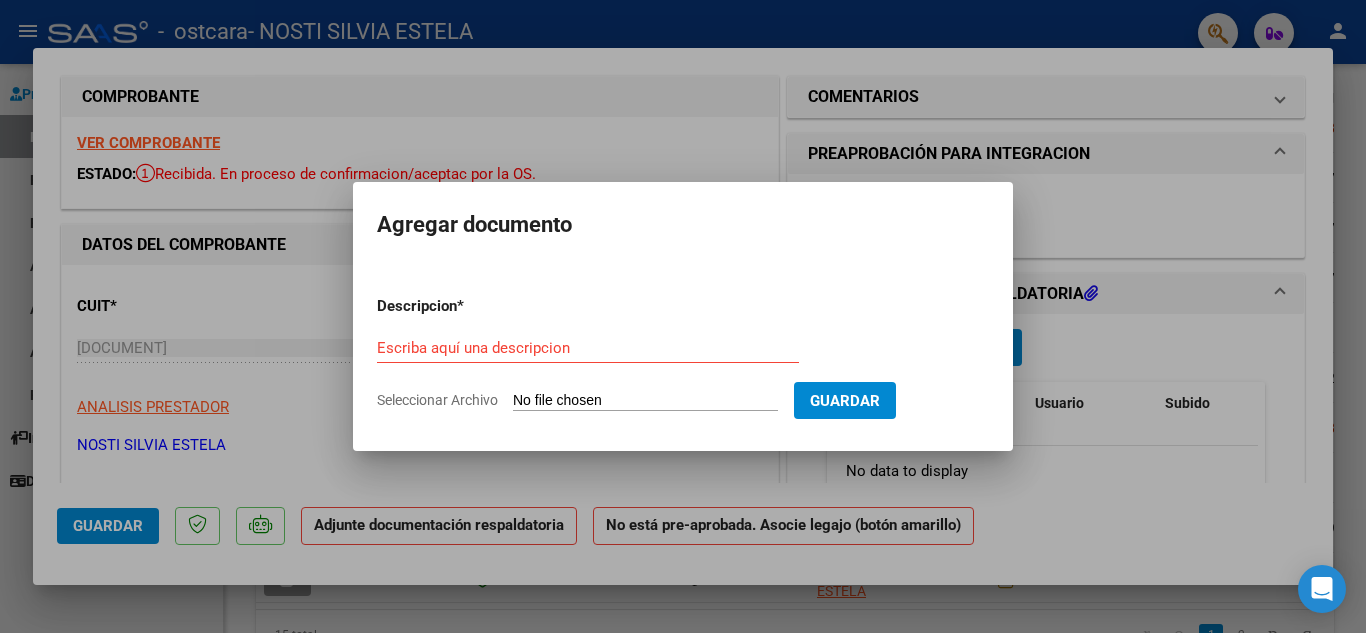 click on "Seleccionar Archivo" at bounding box center (645, 401) 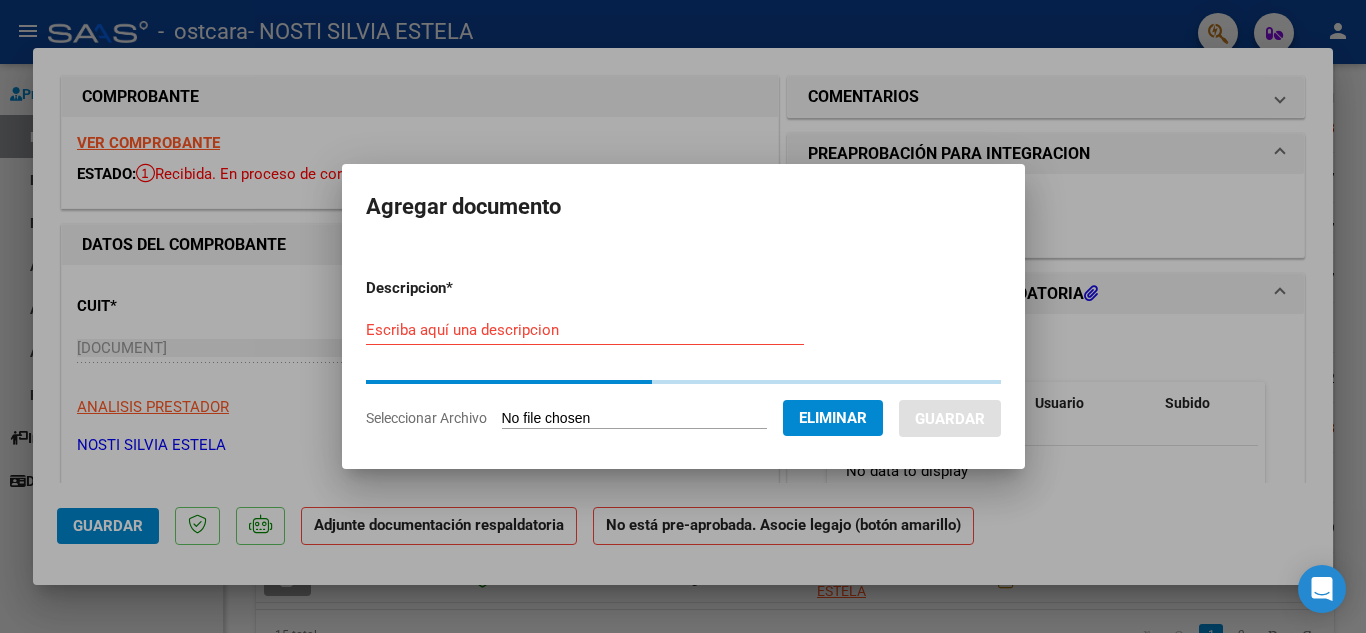 click on "Escriba aquí una descripcion" at bounding box center [585, 330] 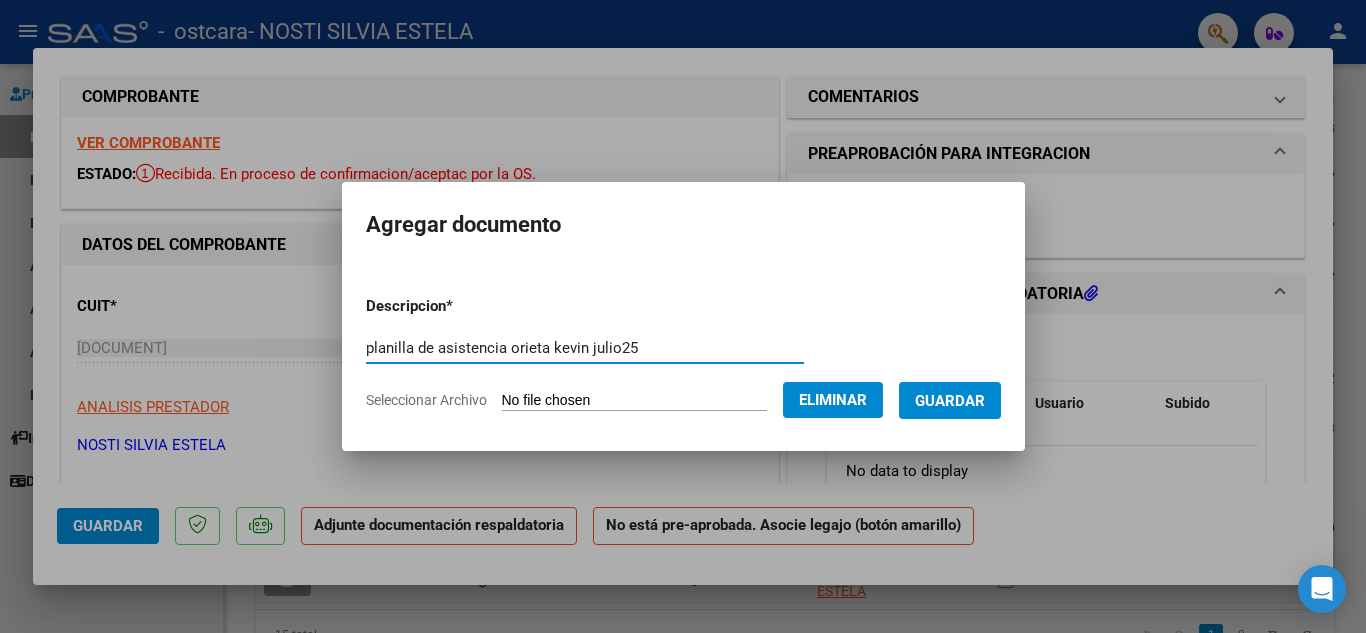 type on "planilla de asistencia orieta kevin julio25" 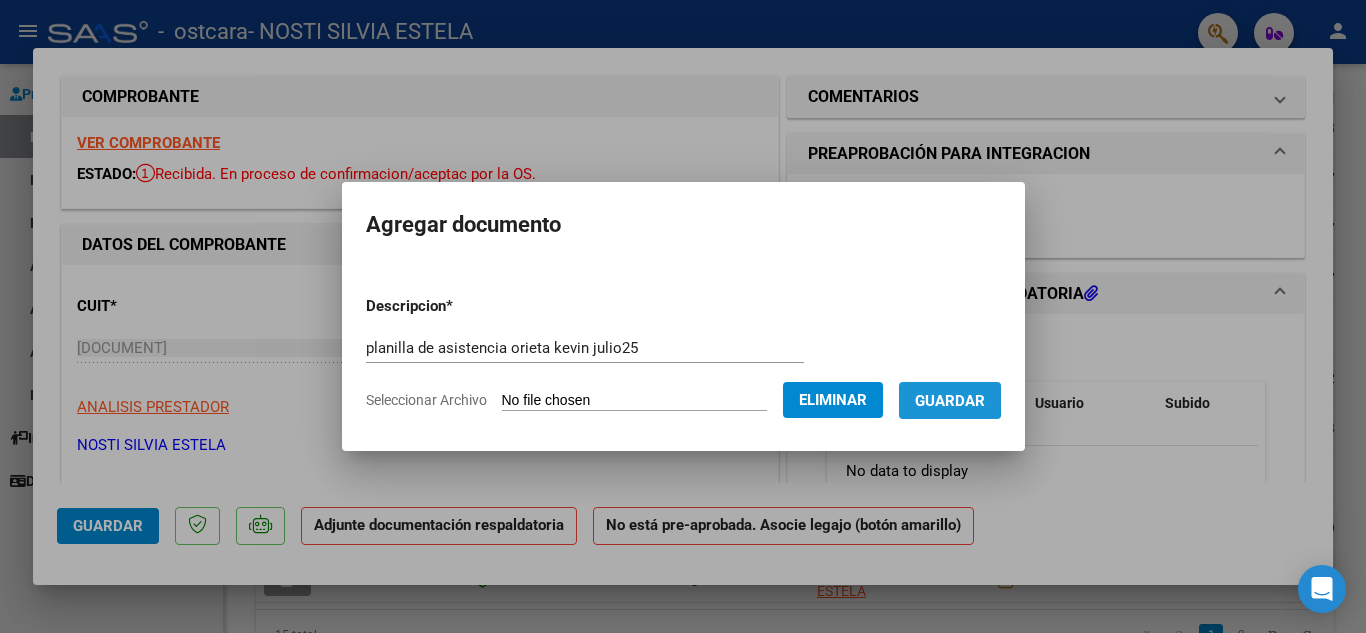 click on "Guardar" at bounding box center (950, 401) 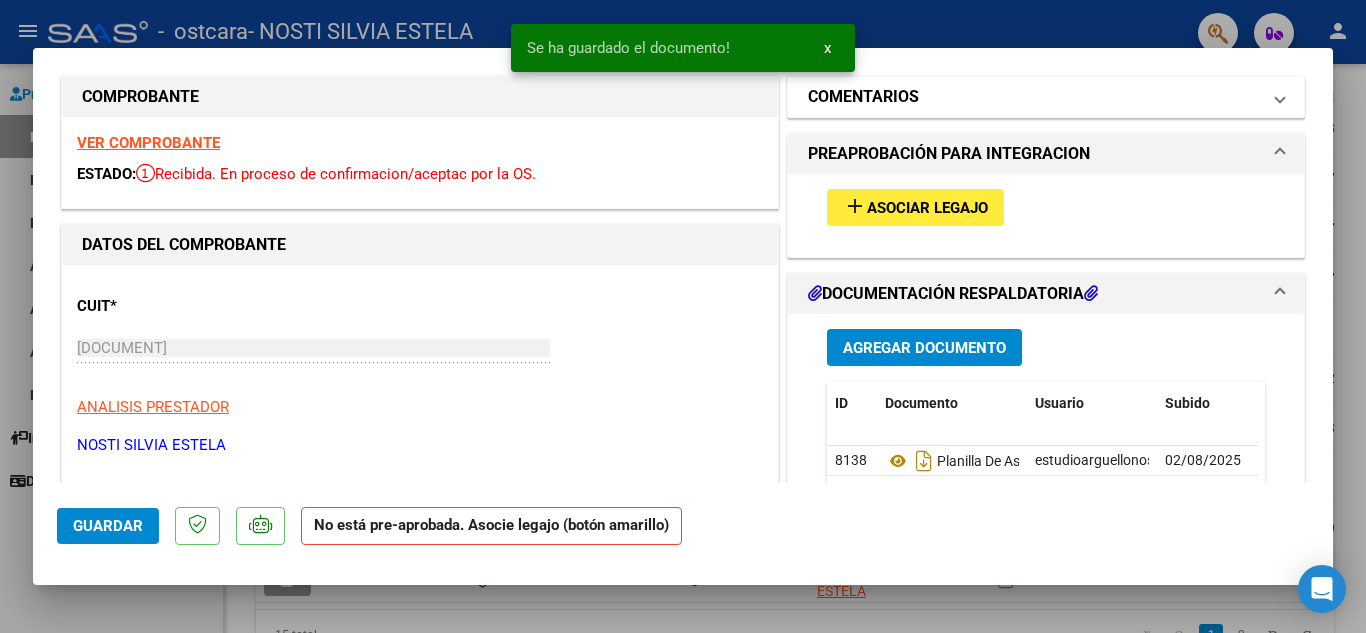 click on "COMENTARIOS" at bounding box center (1034, 97) 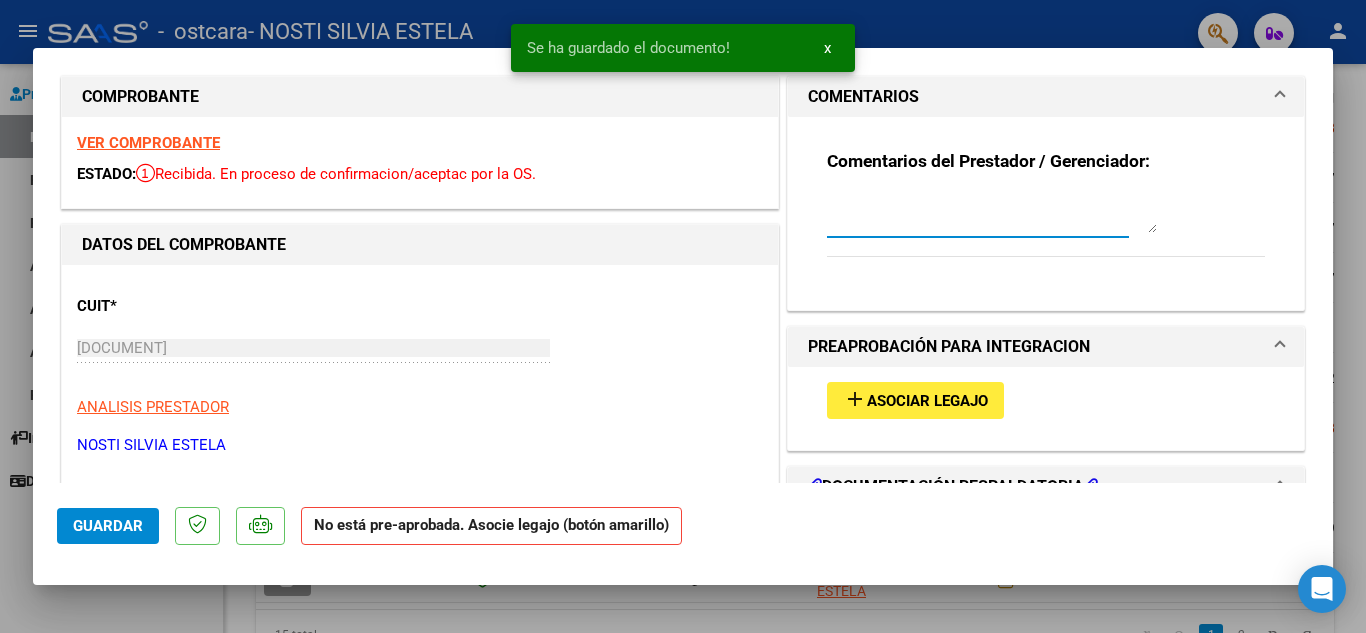 click at bounding box center [992, 213] 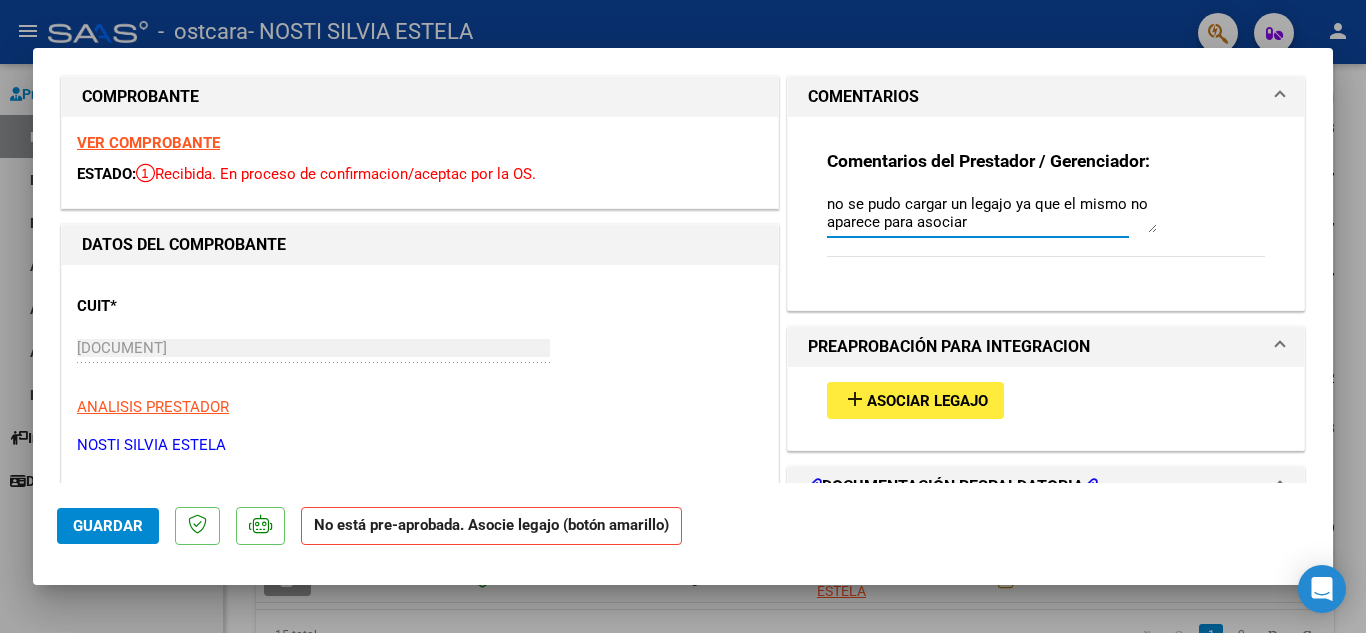 type on "no se pudo cargar un legajo ya que el mismo no aparece para asociar" 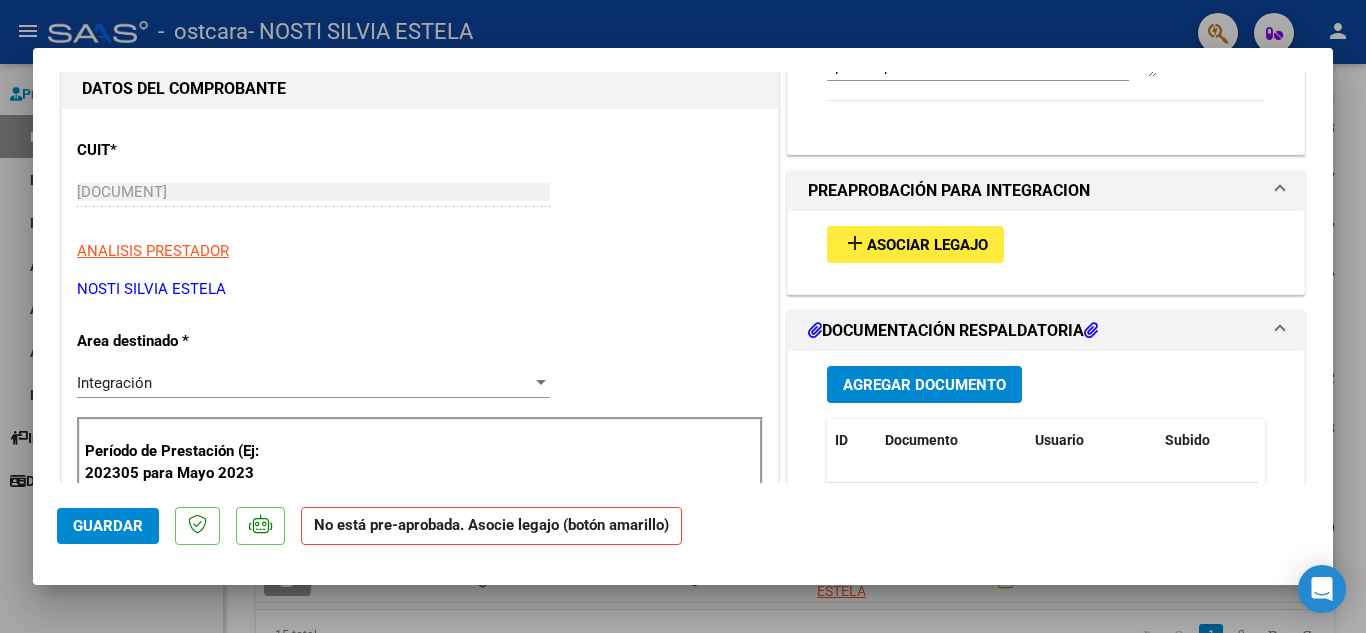 scroll, scrollTop: 173, scrollLeft: 0, axis: vertical 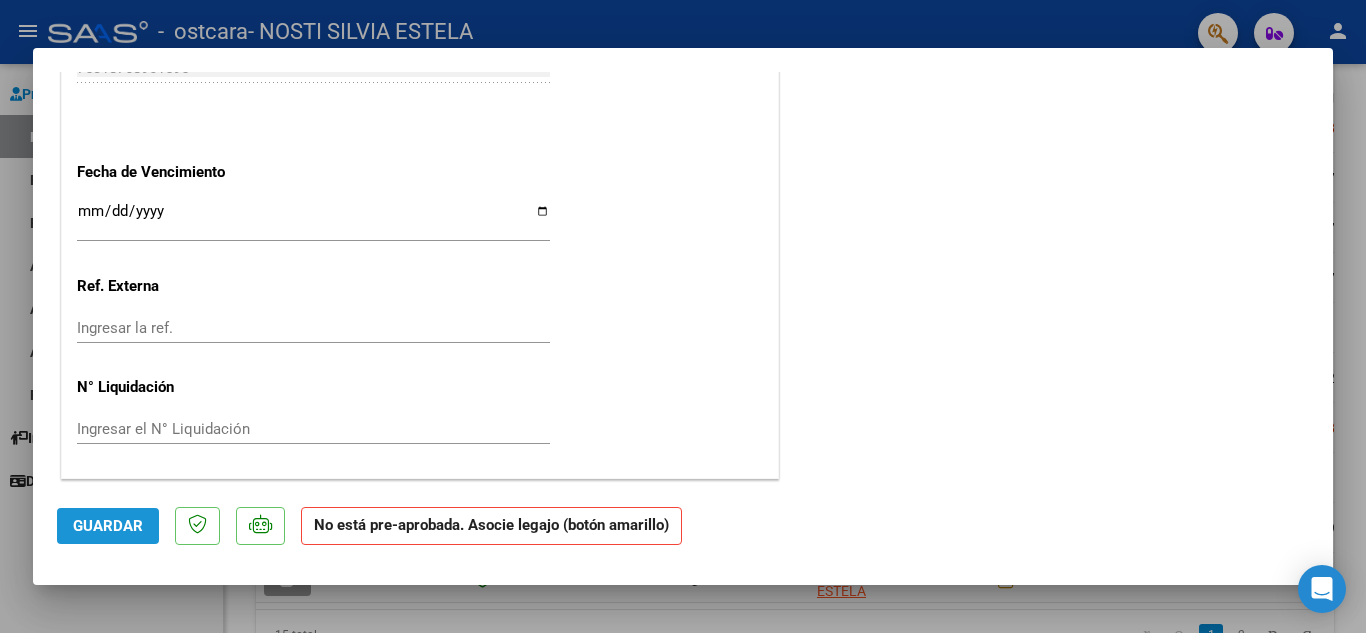click on "Guardar" 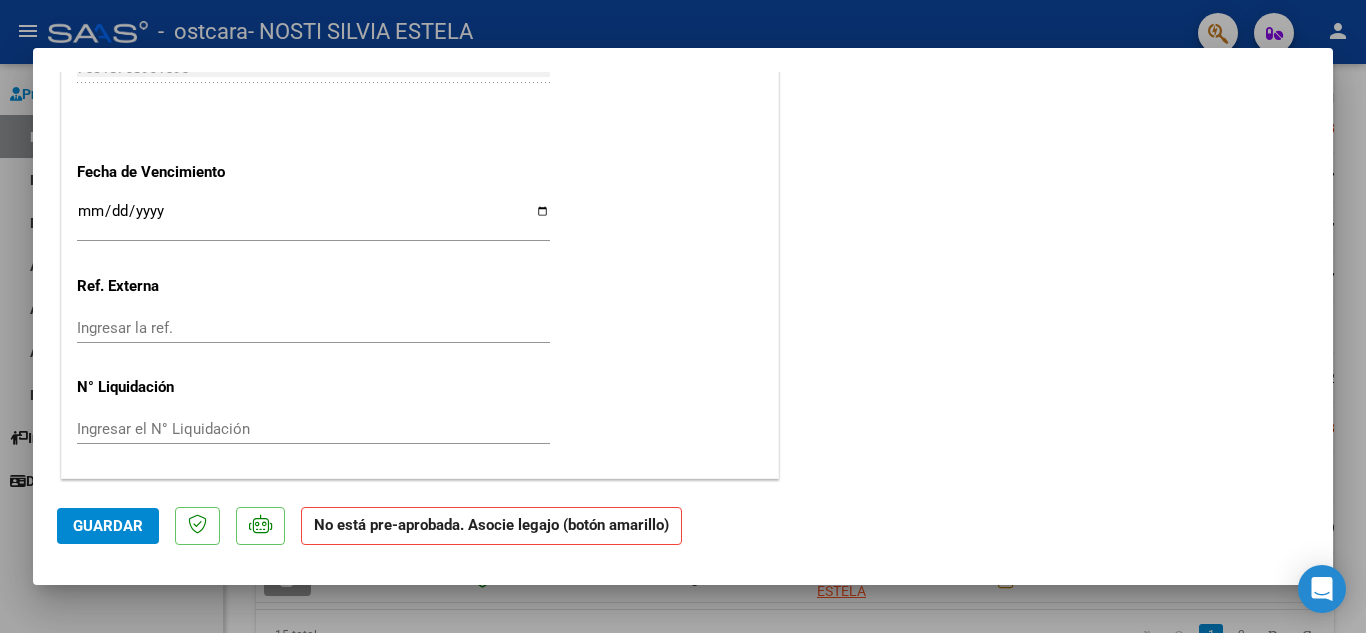 click at bounding box center [683, 316] 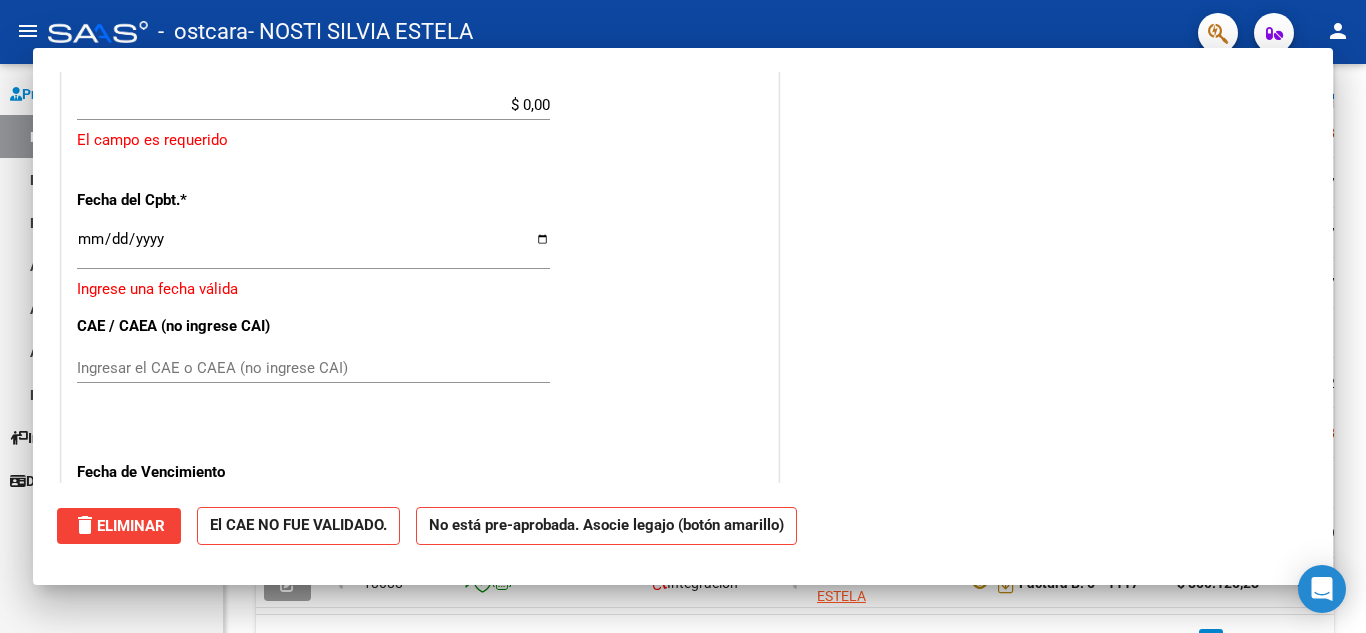 scroll, scrollTop: 0, scrollLeft: 0, axis: both 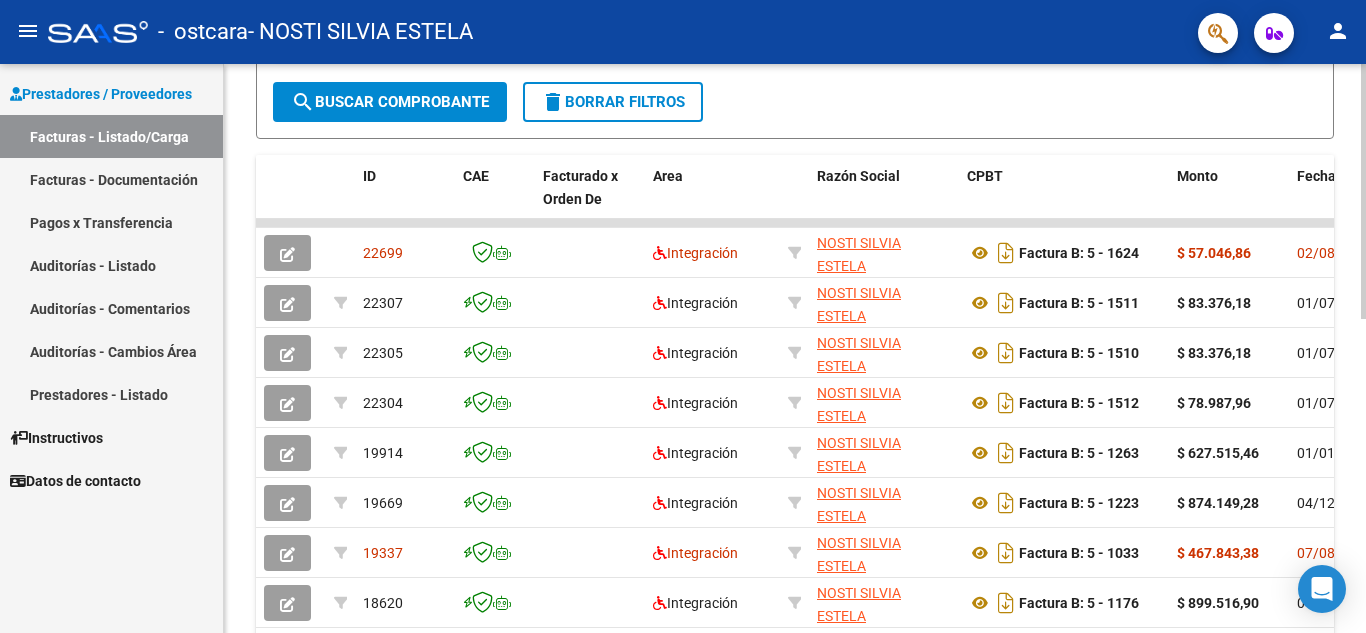 click on "Video tutorial   PRESTADORES -> Listado de CPBTs Emitidos por Prestadores / Proveedores (alt+q)   Cargar Comprobante
cloud_download  CSV  cloud_download  EXCEL  cloud_download  Estandar   Descarga Masiva
Filtros Id Area Area Todos Confirmado   Mostrar totalizadores   FILTROS DEL COMPROBANTE  Comprobante Tipo Comprobante Tipo Start date – End date Fec. Comprobante Desde / Hasta Días Emisión Desde(cant. días) Días Emisión Hasta(cant. días) CUIT / Razón Social Pto. Venta Nro. Comprobante Código SSS CAE Válido CAE Válido Todos Cargado Módulo Hosp. Todos Tiene facturacion Apócrifa Hospital Refes  FILTROS DE INTEGRACION  Período De Prestación Campos del Archivo de Rendición Devuelto x SSS (dr_envio) Todos Rendido x SSS (dr_envio) Tipo de Registro Tipo de Registro Período Presentación Período Presentación Campos del Legajo Asociado (preaprobación) Afiliado Legajo (cuil/nombre) Todos Solo facturas preaprobadas  MAS FILTROS  Todos Con Doc. Respaldatoria Todos Con Trazabilidad Todos – – 0" 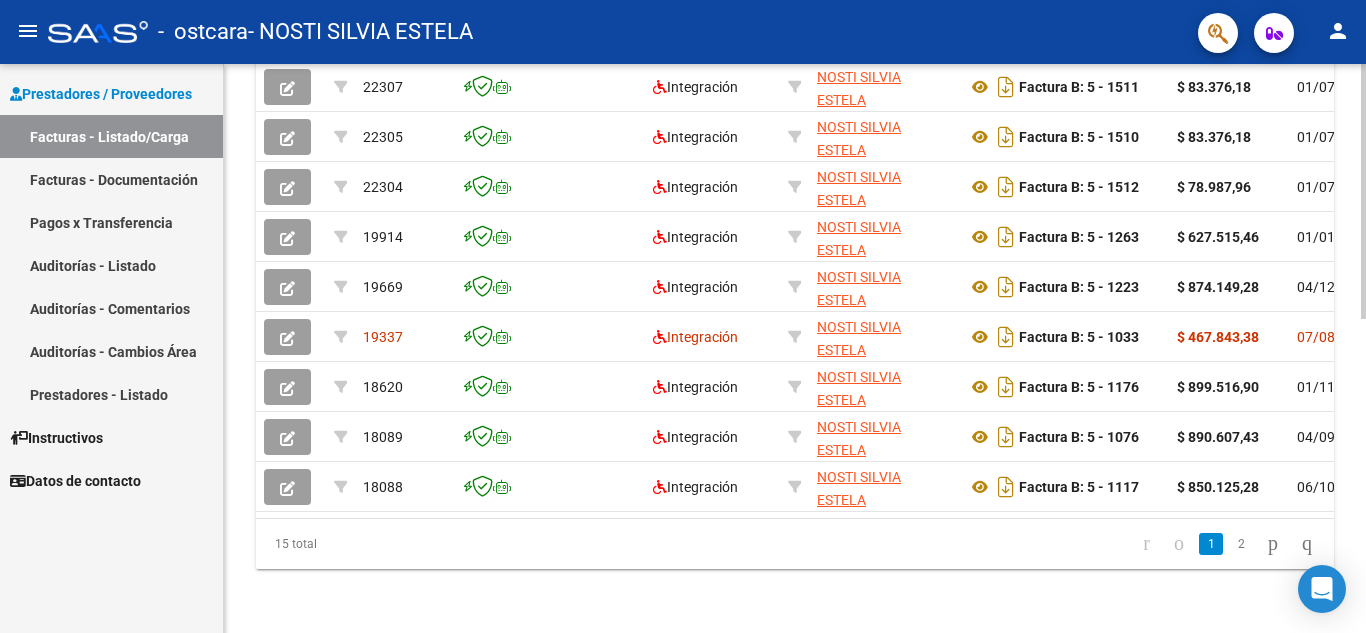 scroll, scrollTop: 699, scrollLeft: 0, axis: vertical 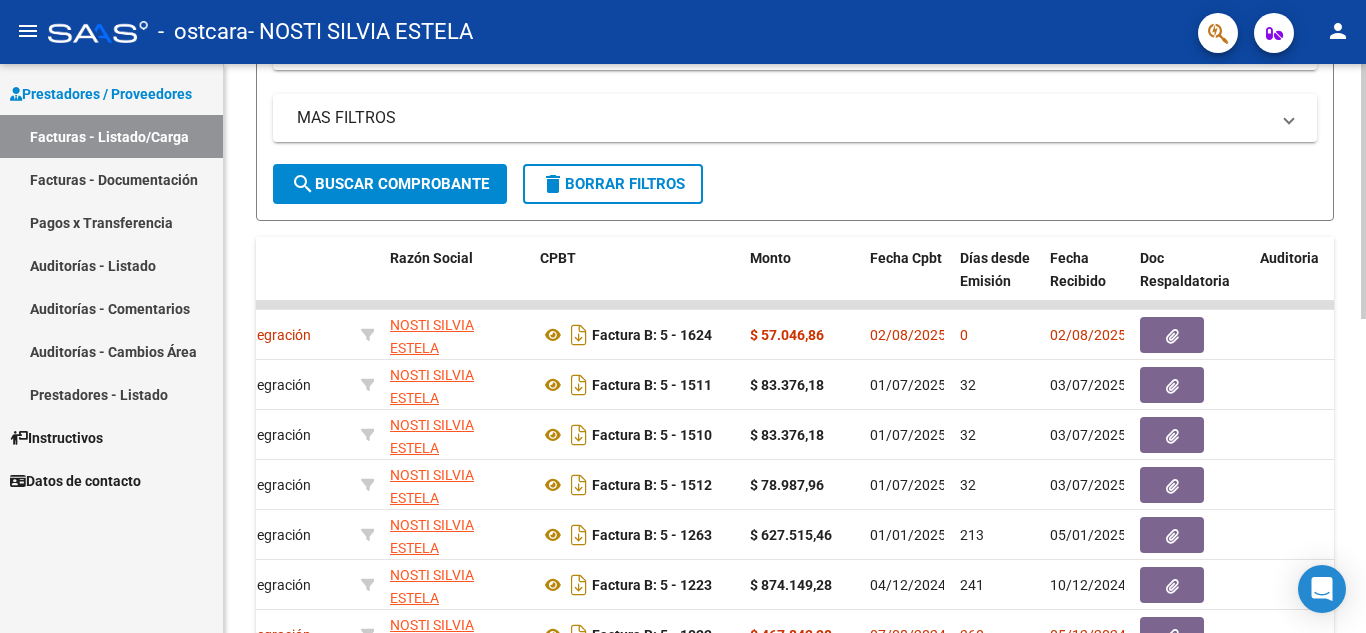 click on "Video tutorial   PRESTADORES -> Listado de CPBTs Emitidos por Prestadores / Proveedores (alt+q)   Cargar Comprobante
cloud_download  CSV  cloud_download  EXCEL  cloud_download  Estandar   Descarga Masiva
Filtros Id Area Area Todos Confirmado   Mostrar totalizadores   FILTROS DEL COMPROBANTE  Comprobante Tipo Comprobante Tipo Start date – End date Fec. Comprobante Desde / Hasta Días Emisión Desde(cant. días) Días Emisión Hasta(cant. días) CUIT / Razón Social Pto. Venta Nro. Comprobante Código SSS CAE Válido CAE Válido Todos Cargado Módulo Hosp. Todos Tiene facturacion Apócrifa Hospital Refes  FILTROS DE INTEGRACION  Período De Prestación Campos del Archivo de Rendición Devuelto x SSS (dr_envio) Todos Rendido x SSS (dr_envio) Tipo de Registro Tipo de Registro Período Presentación Período Presentación Campos del Legajo Asociado (preaprobación) Afiliado Legajo (cuil/nombre) Todos Solo facturas preaprobadas  MAS FILTROS  Todos Con Doc. Respaldatoria Todos Con Trazabilidad Todos – – 0" 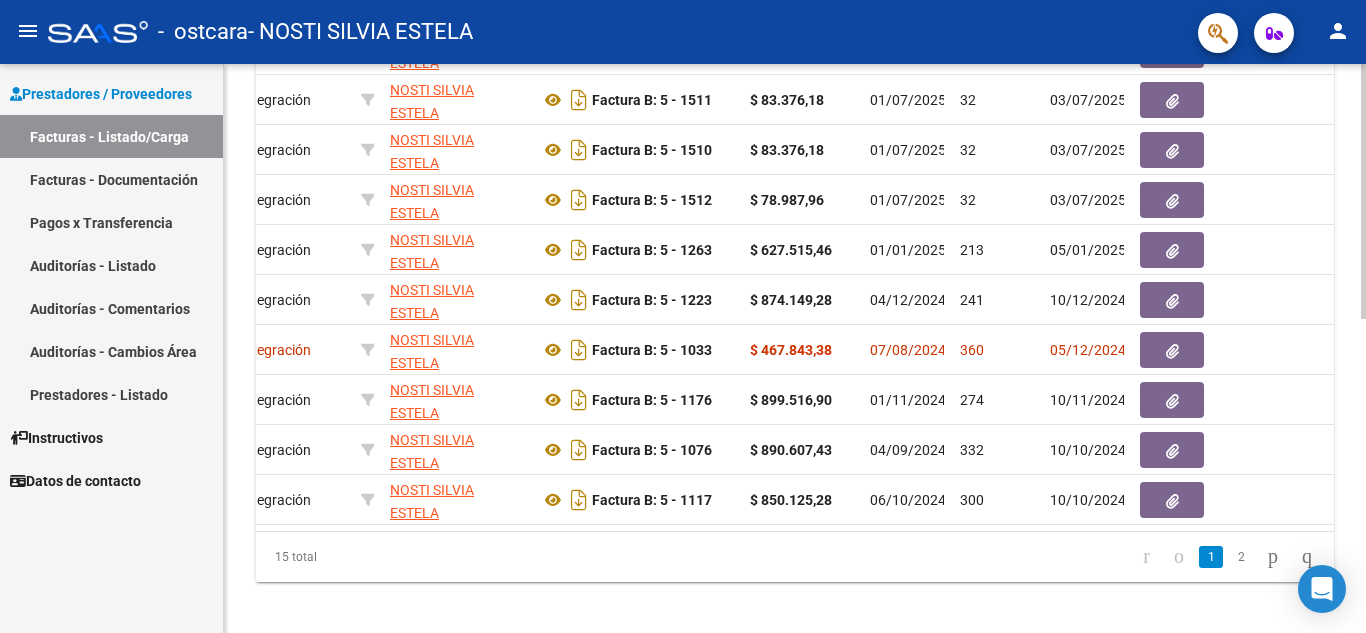 scroll, scrollTop: 699, scrollLeft: 0, axis: vertical 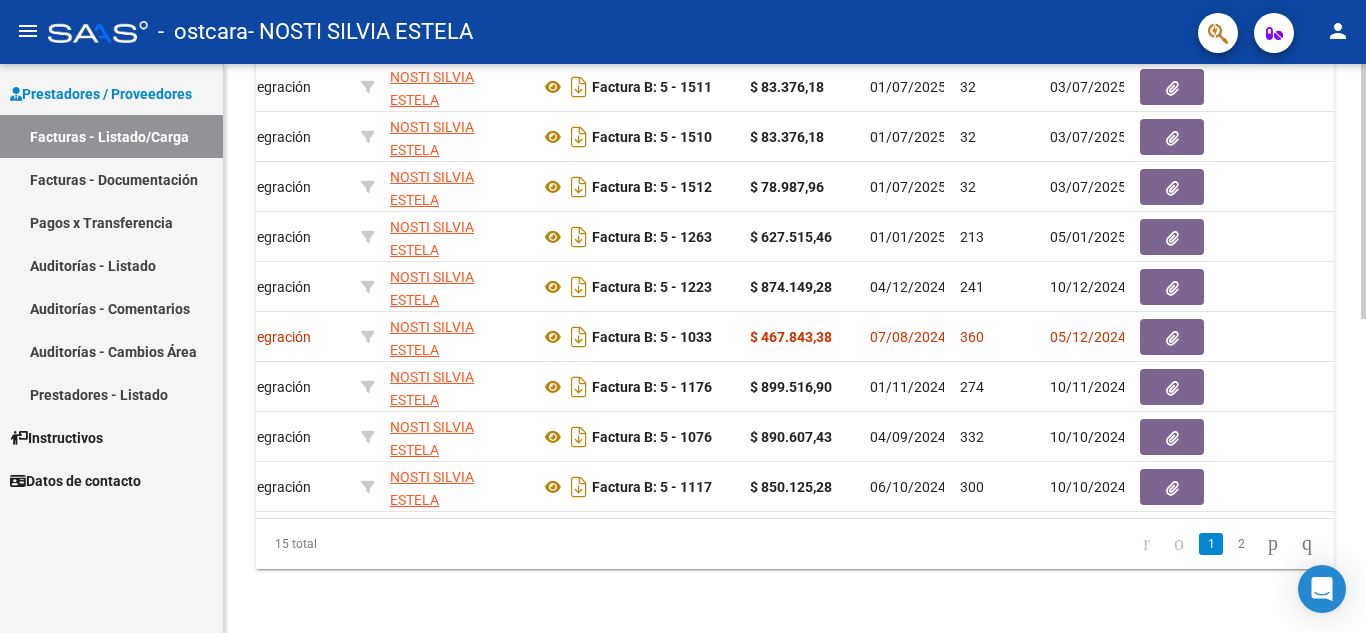 click on "menu - ostcara - NOSTI SILVIA ESTELA person Prestadores / Proveedores Facturas - Listado/Carga Facturas - Documentación Pagos x Transferencia Auditorías - Listado Auditorías - Comentarios Auditorías - Cambios Área Prestadores - Listado Instructivos Datos de contacto Video tutorial PRESTADORES -> Listado de CPBTs Emitidos por Prestadores / Proveedores (alt+q) Cargar Comprobante cloud_download CSV cloud_download EXCEL cloud_download Estandar Descarga Masiva Filtros Id Area Area Todos Confirmado Mostrar totalizadores FILTROS DEL COMPROBANTE Comprobante Tipo Comprobante Tipo Start date – End date Fec. Comprobante Desde / Hasta Días Emisión Desde(cant. días) Días Emisión Hasta(cant. días) CUIT / Razón Social Pto. Venta Nro. Comprobante Código SSS CAE Válido CAE Válido Todos Cargado Módulo Hosp. Todos Tiene facturacion Apócrifa Hospital Refes FILTROS DE INTEGRACION Período De Prestación Campos del Archivo de Rendición Devuelto x SSS (dr_envio) 0" at bounding box center [683, 316] 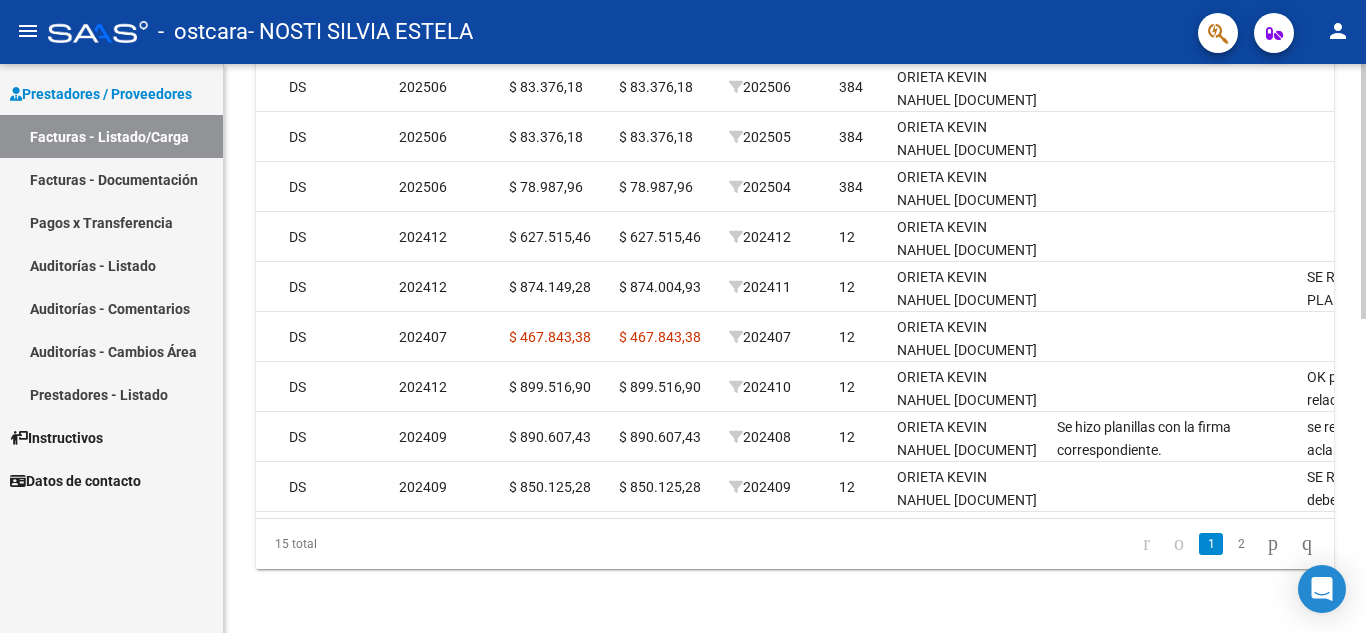 scroll, scrollTop: 0, scrollLeft: 2213, axis: horizontal 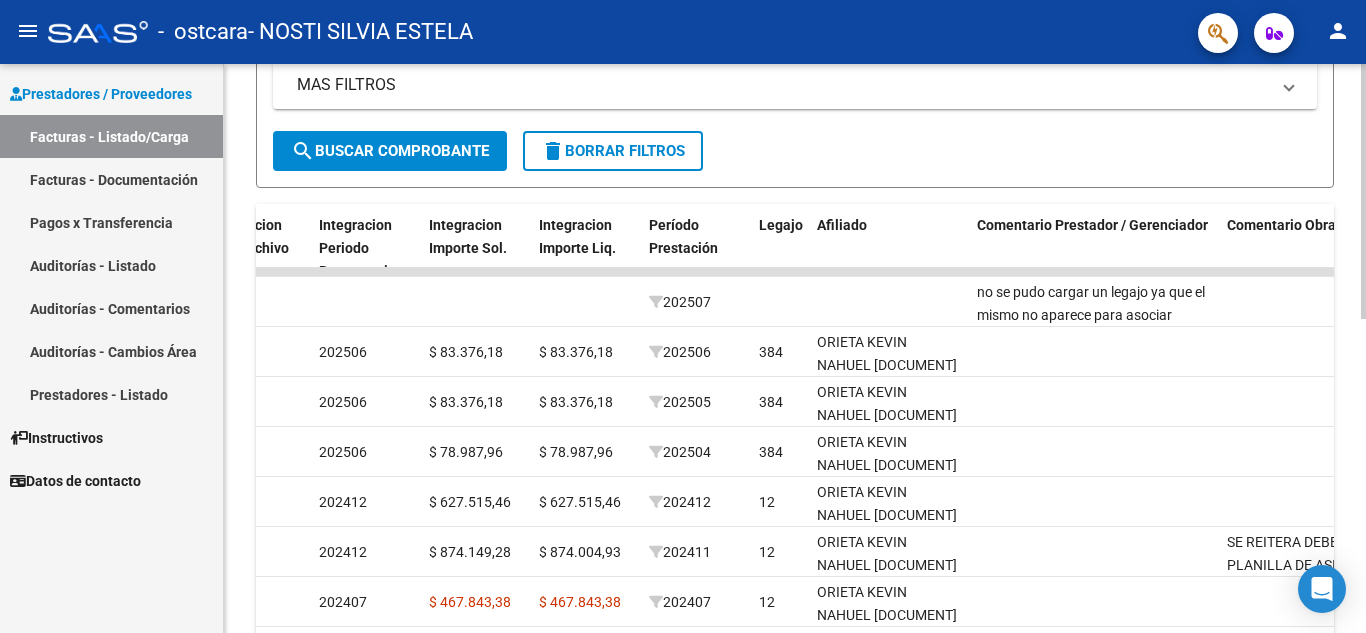 click 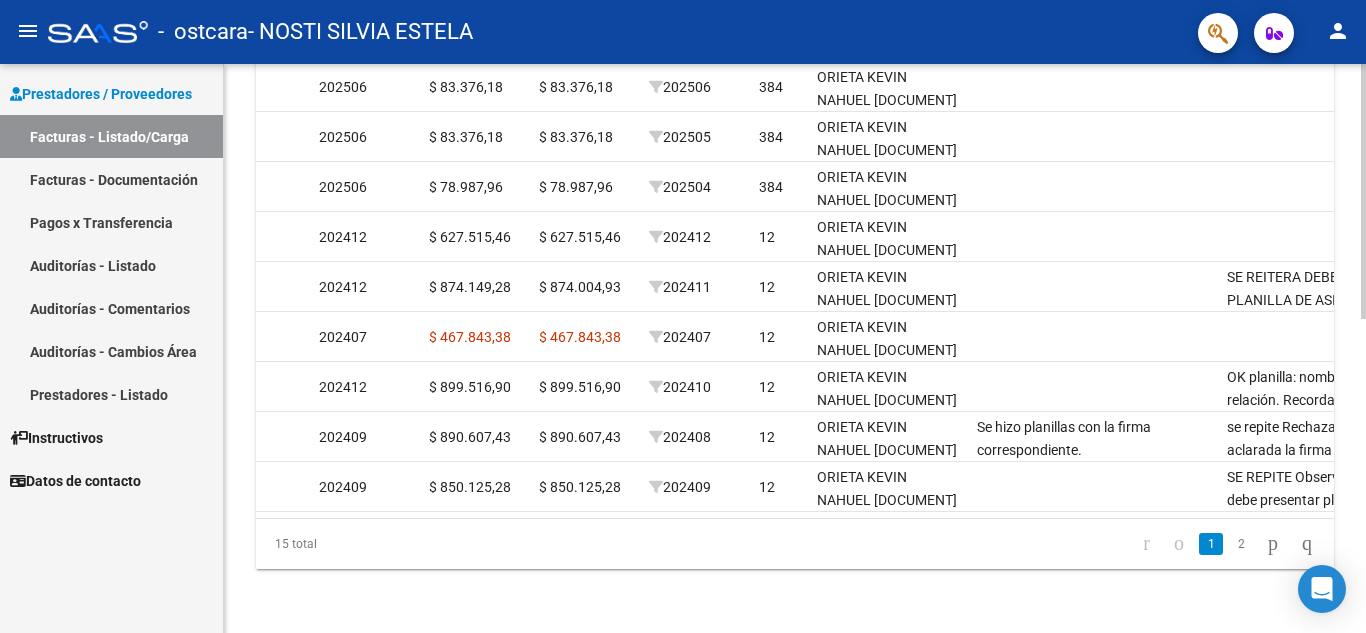 scroll, scrollTop: 699, scrollLeft: 0, axis: vertical 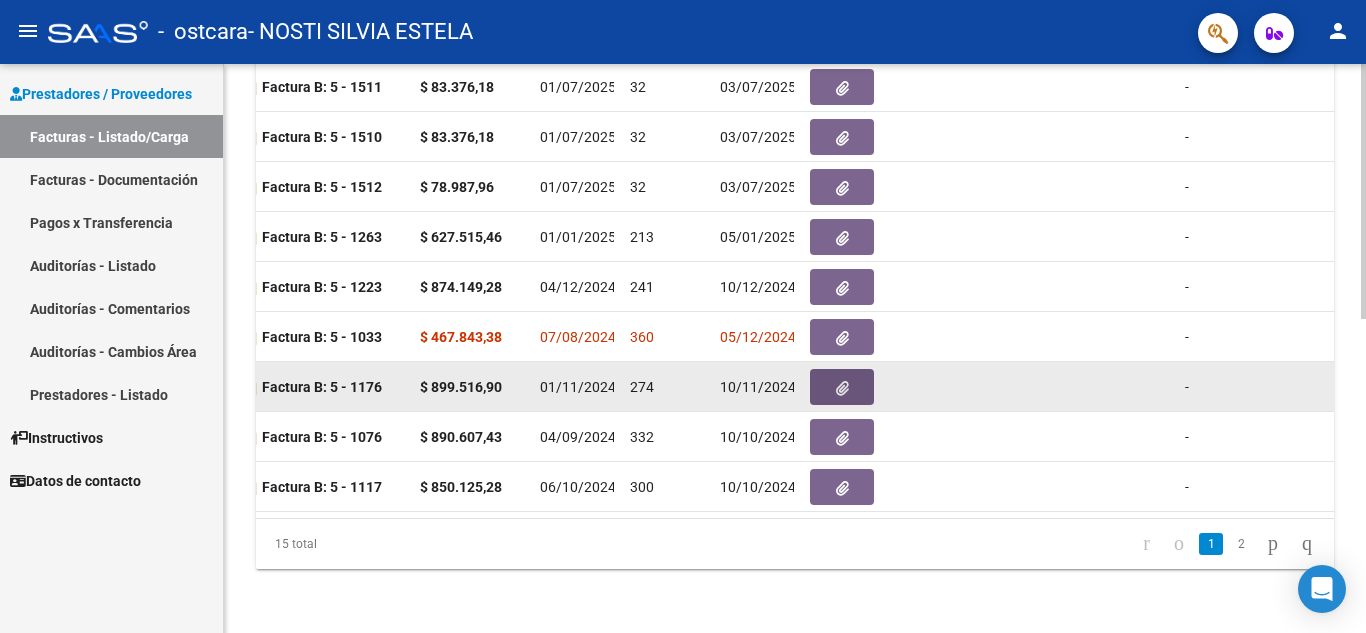 click 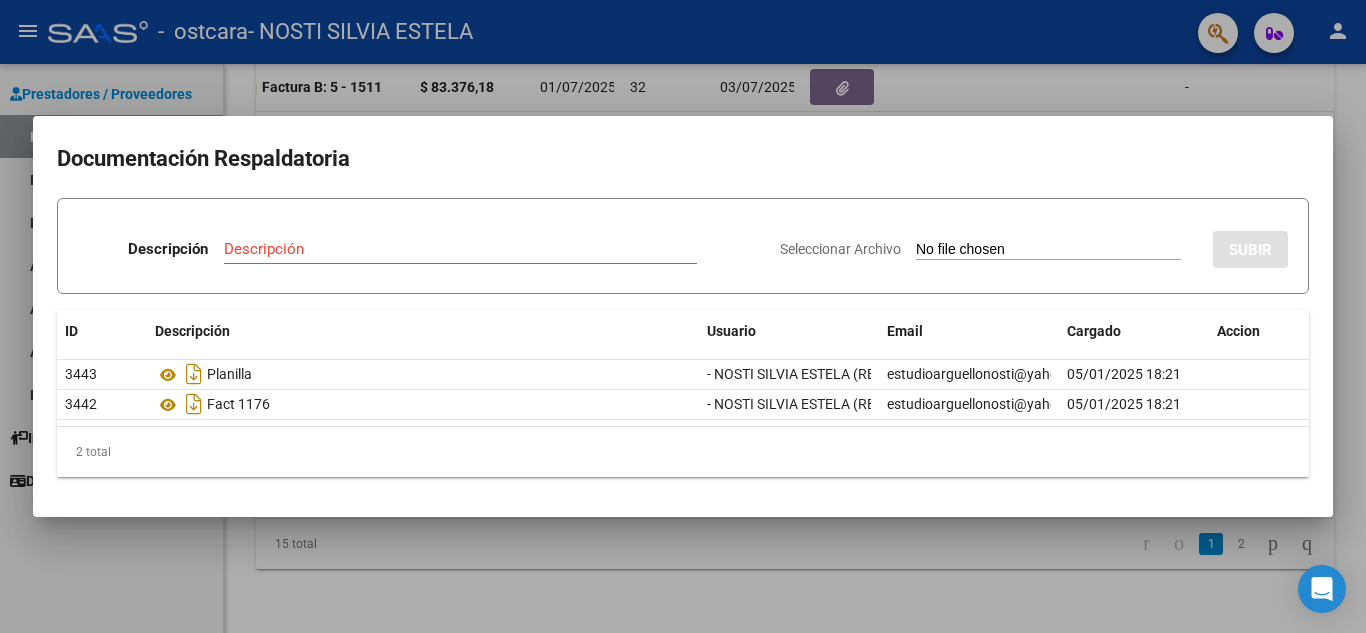 click at bounding box center (683, 316) 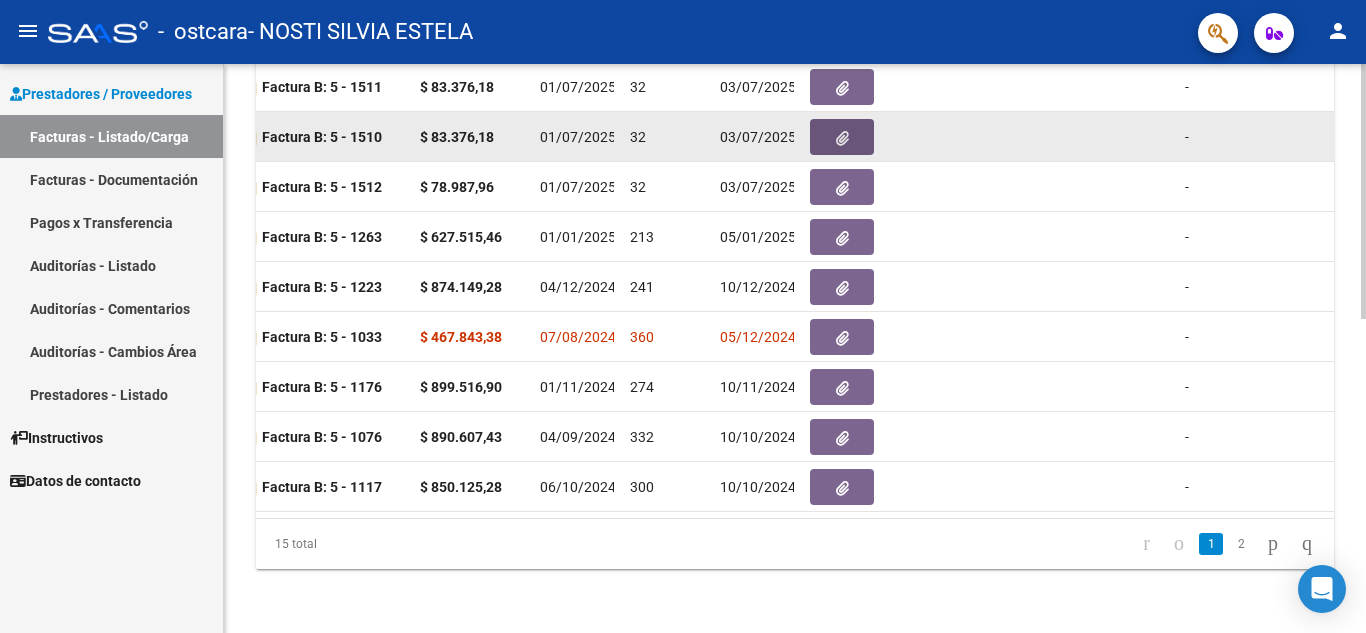 click 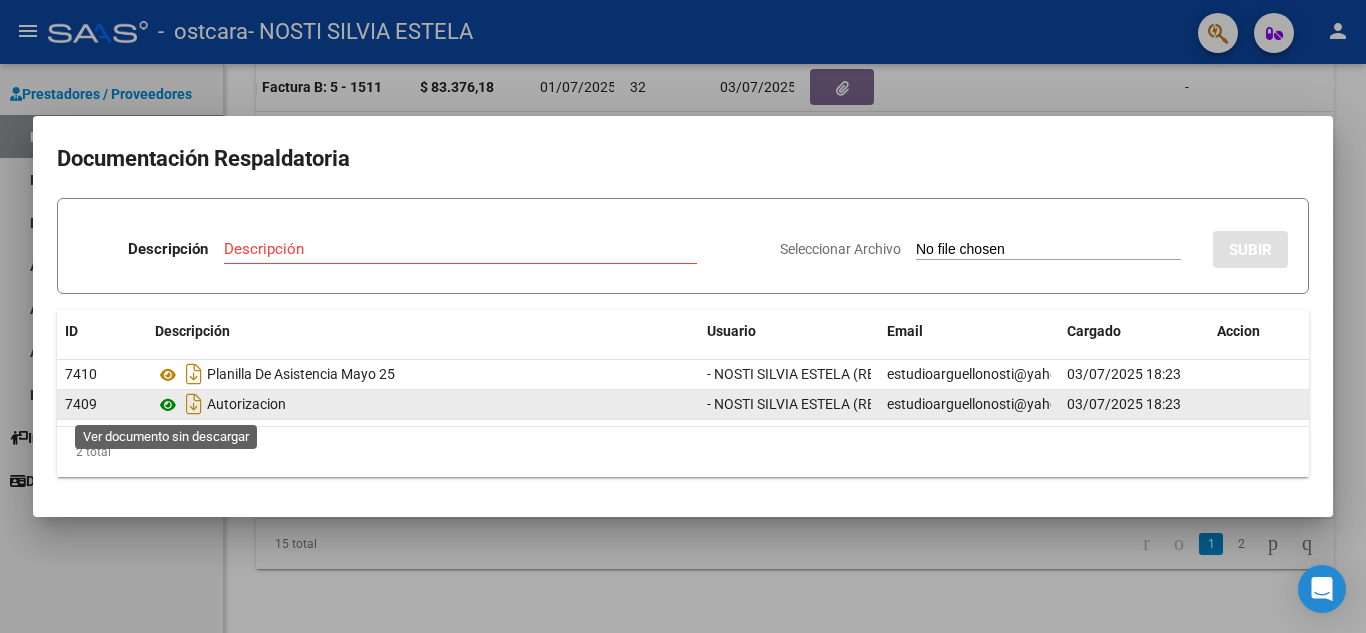 click 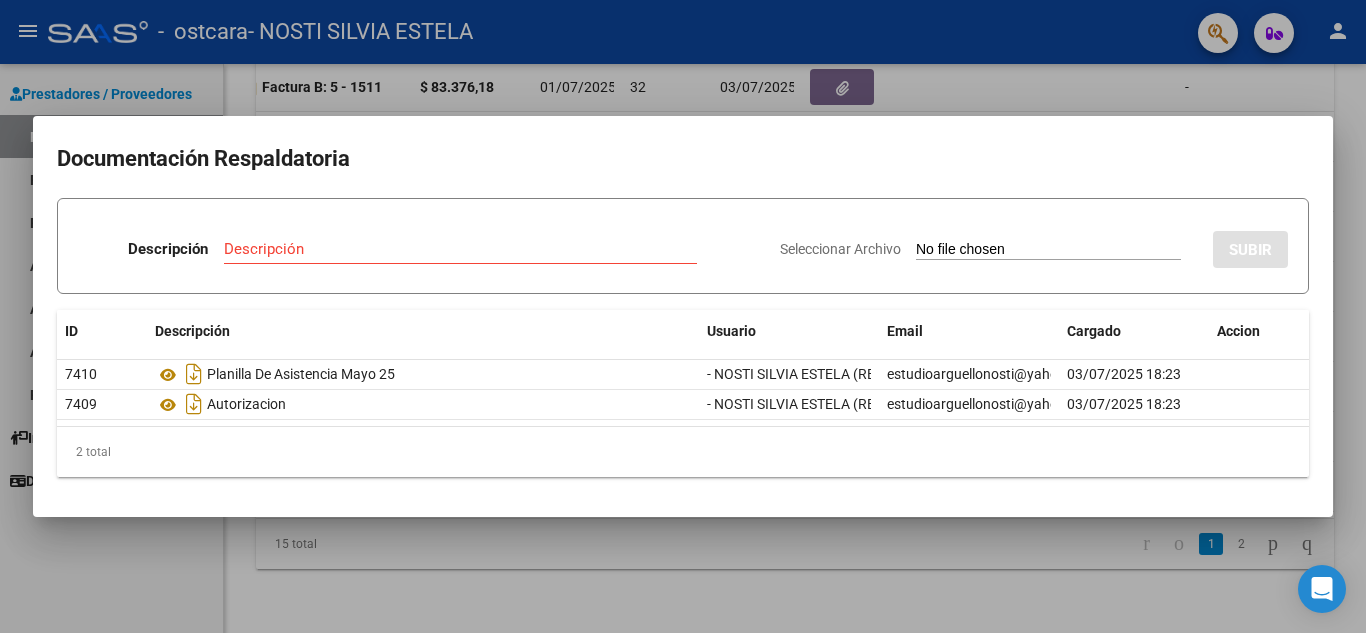 click at bounding box center (683, 316) 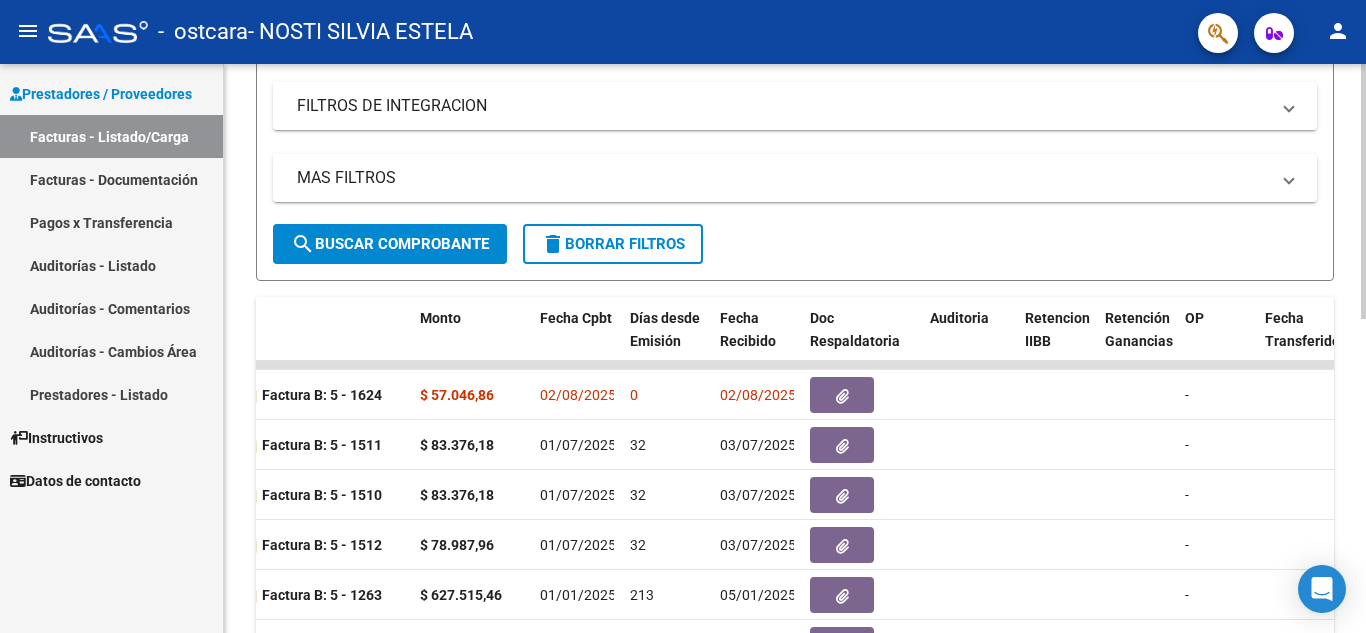 scroll, scrollTop: 276, scrollLeft: 0, axis: vertical 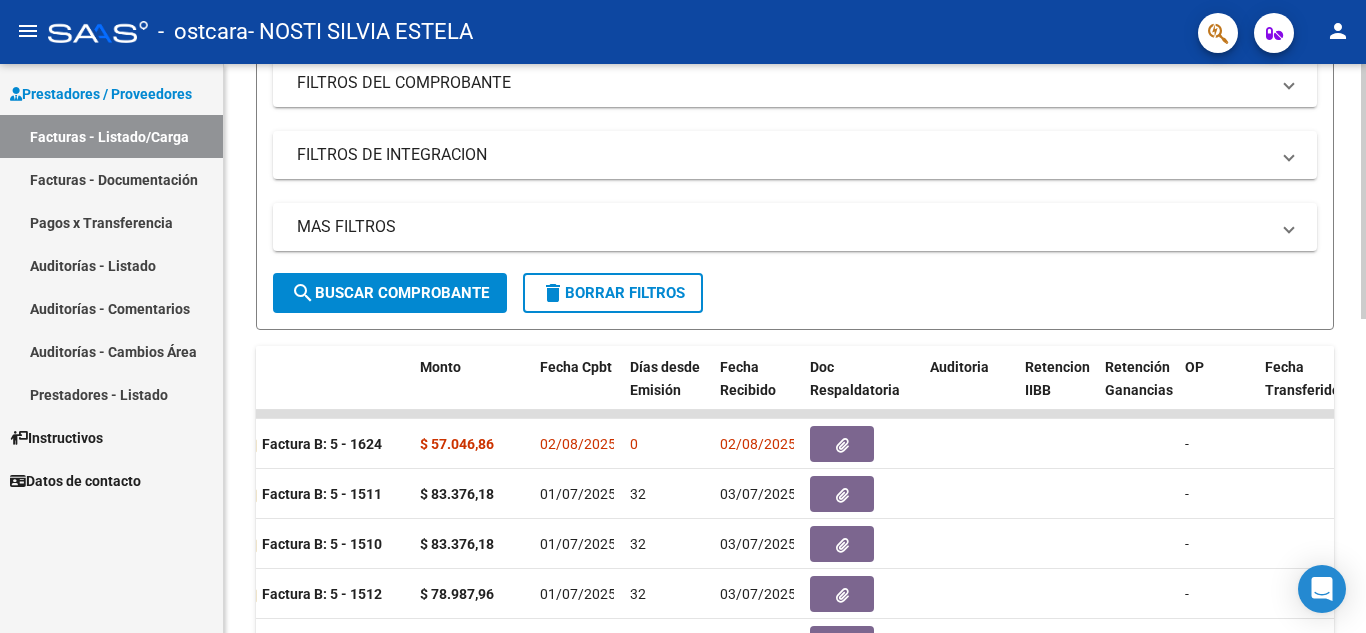 click 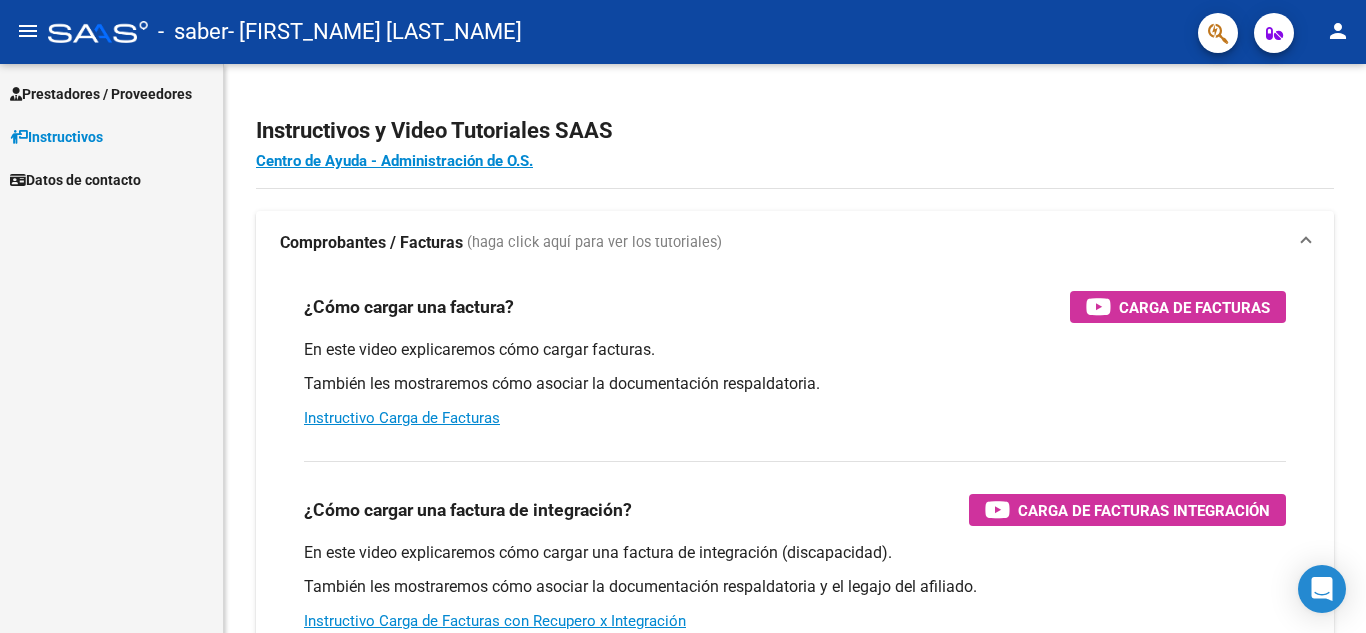 scroll, scrollTop: 0, scrollLeft: 0, axis: both 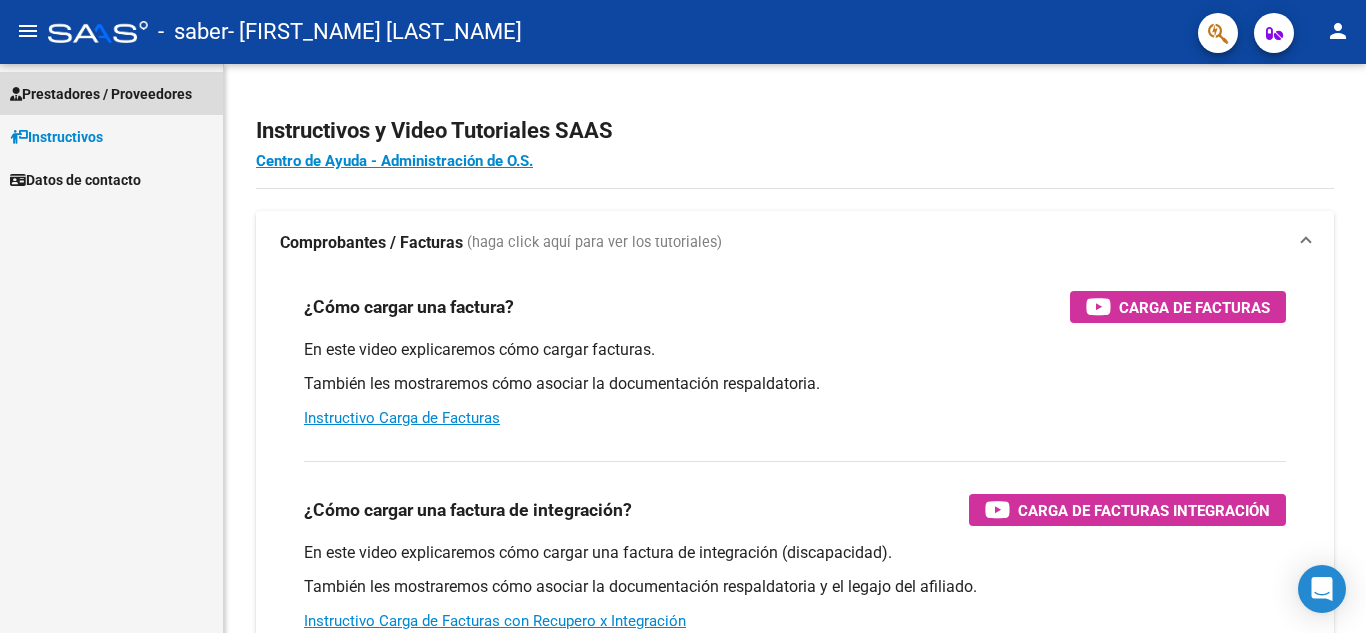 click on "Prestadores / Proveedores" at bounding box center (101, 94) 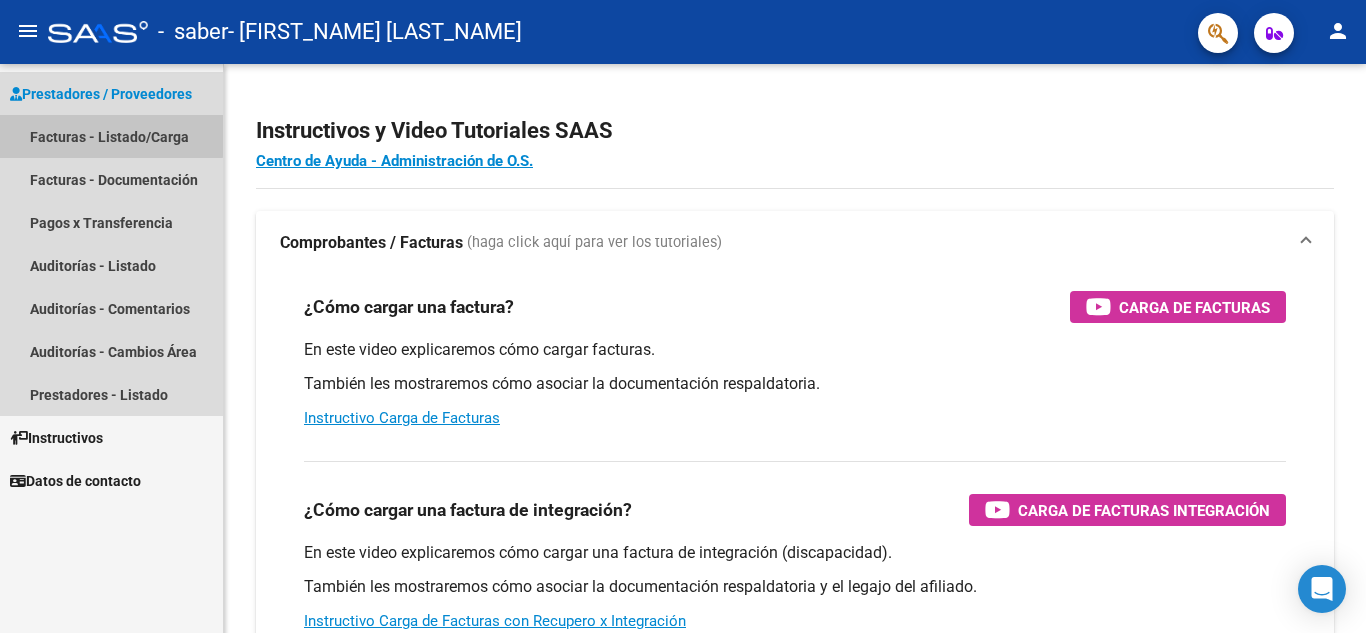 click on "Facturas - Listado/Carga" at bounding box center (111, 136) 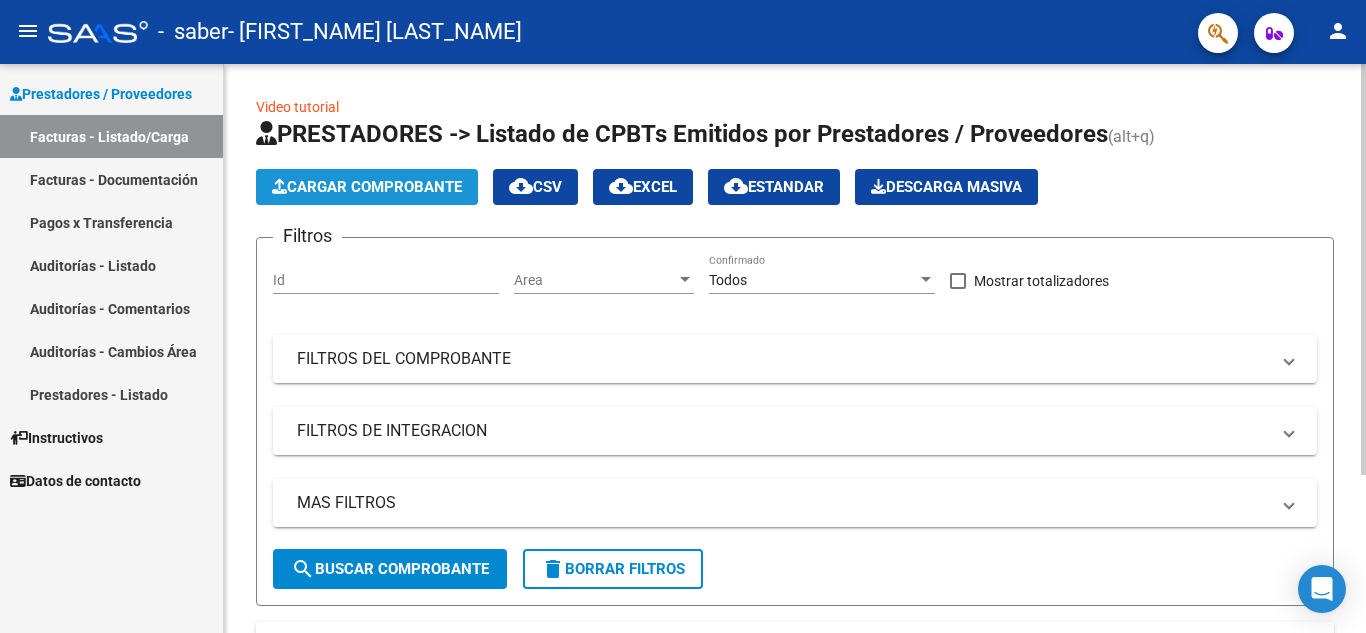 click on "Cargar Comprobante" 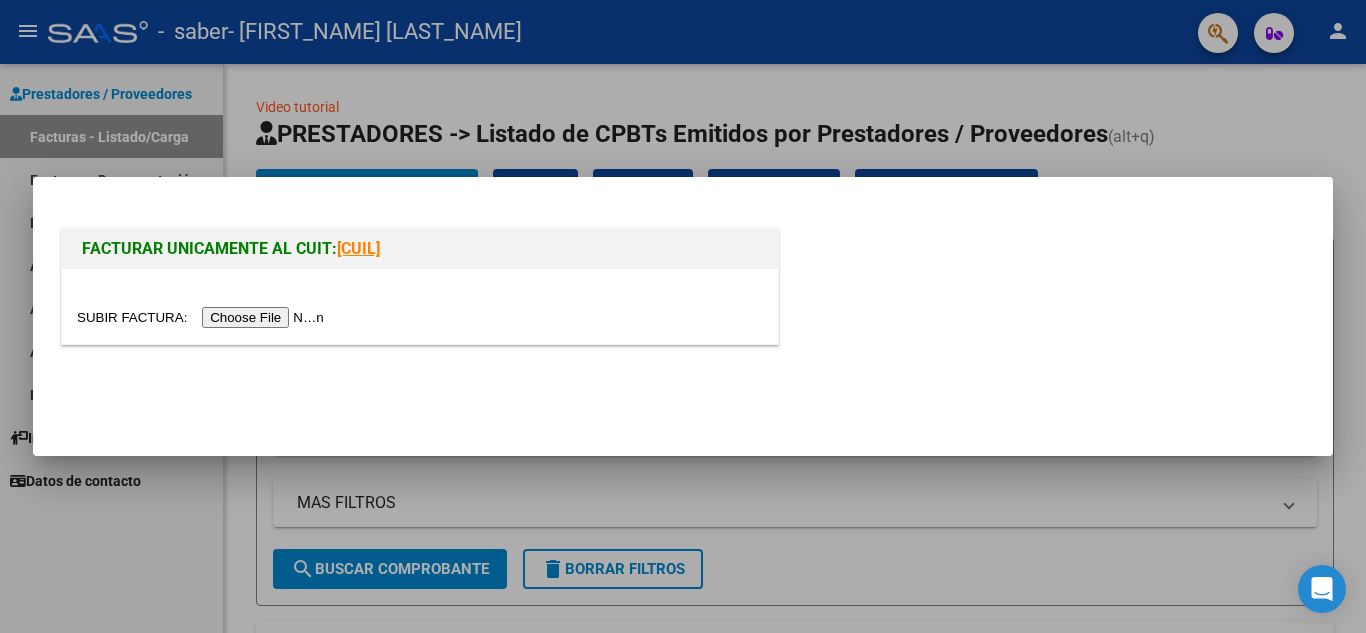 click at bounding box center [203, 317] 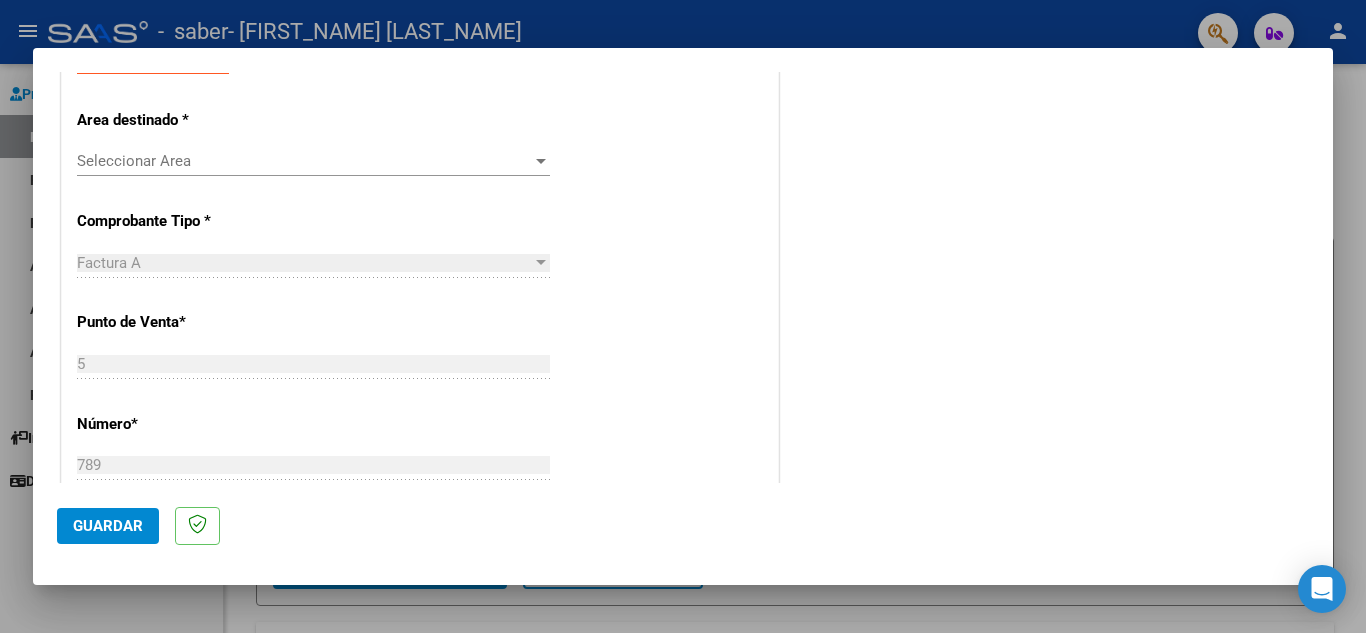 scroll, scrollTop: 417, scrollLeft: 0, axis: vertical 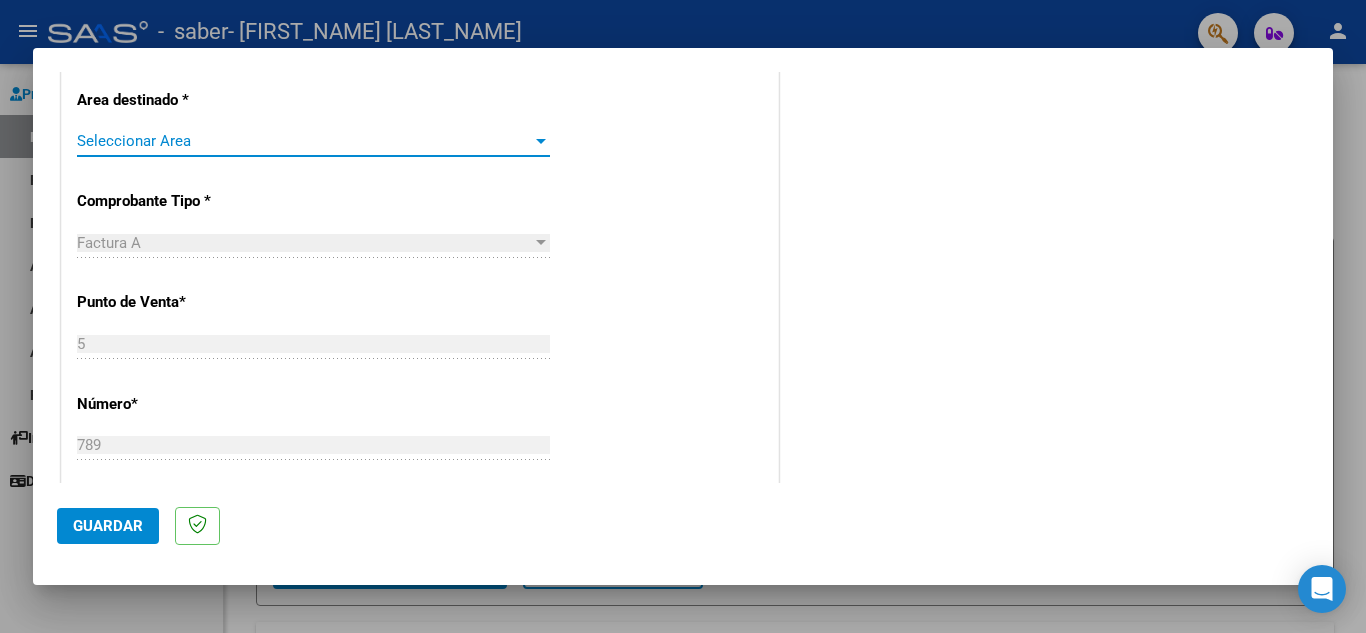 click at bounding box center (541, 141) 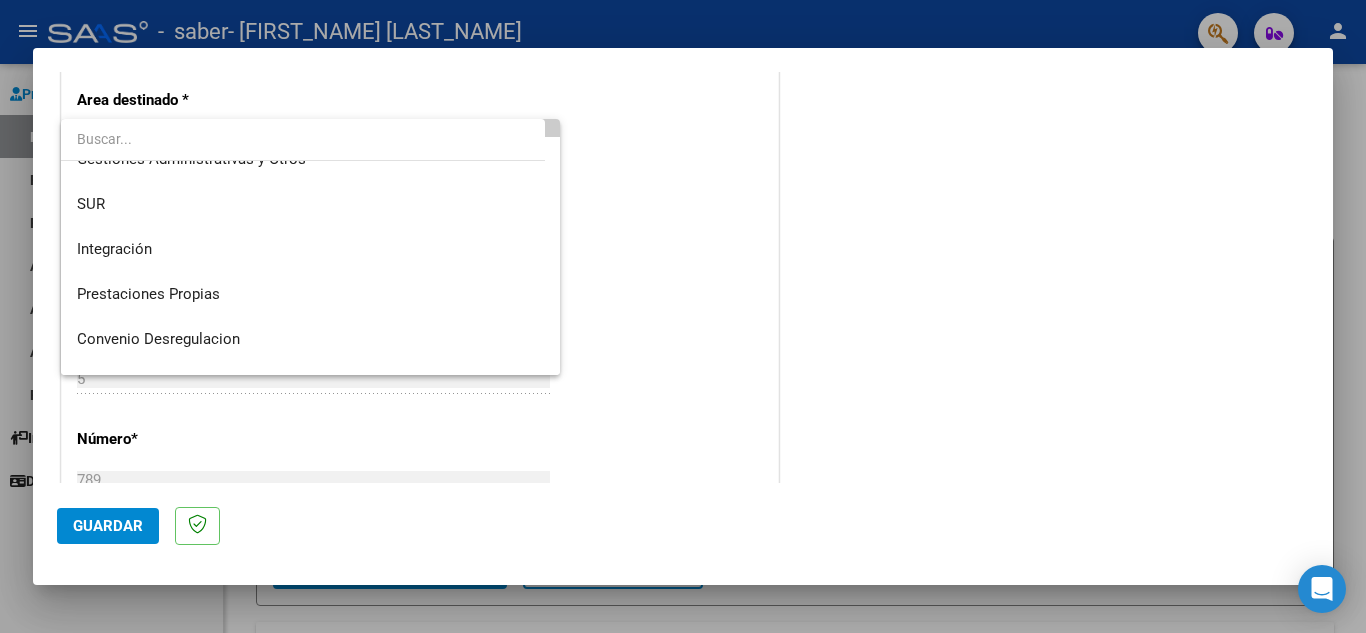 scroll, scrollTop: 0, scrollLeft: 0, axis: both 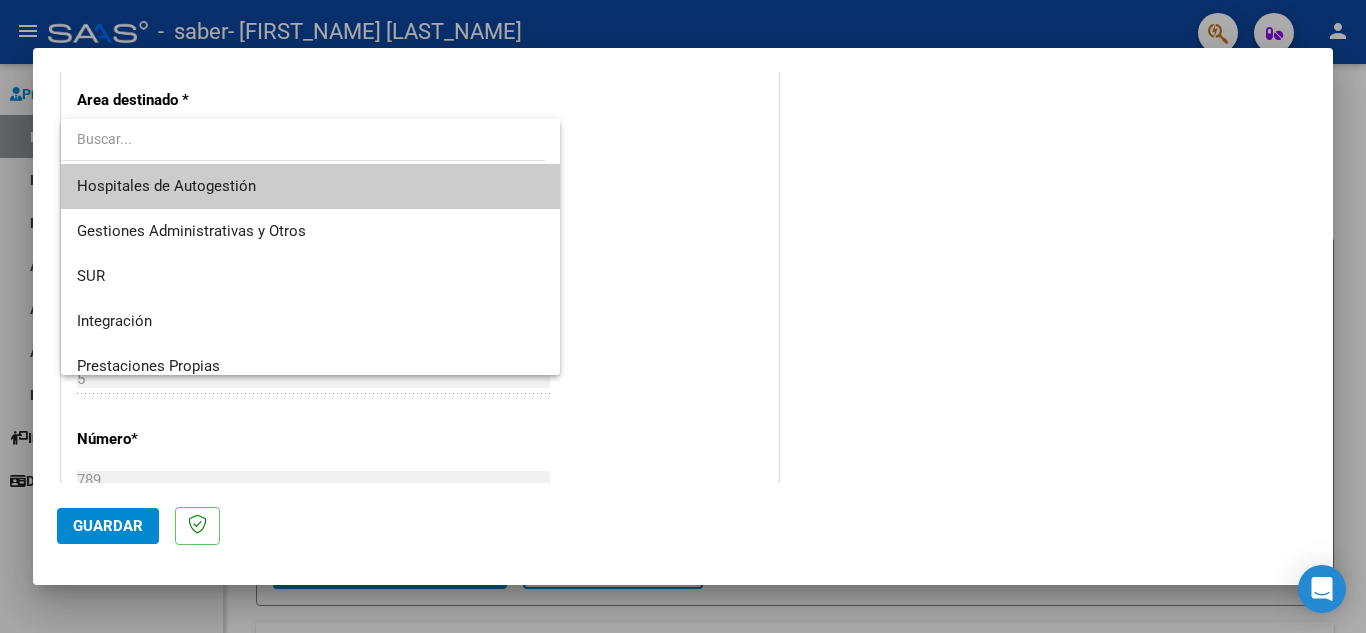 click at bounding box center [683, 316] 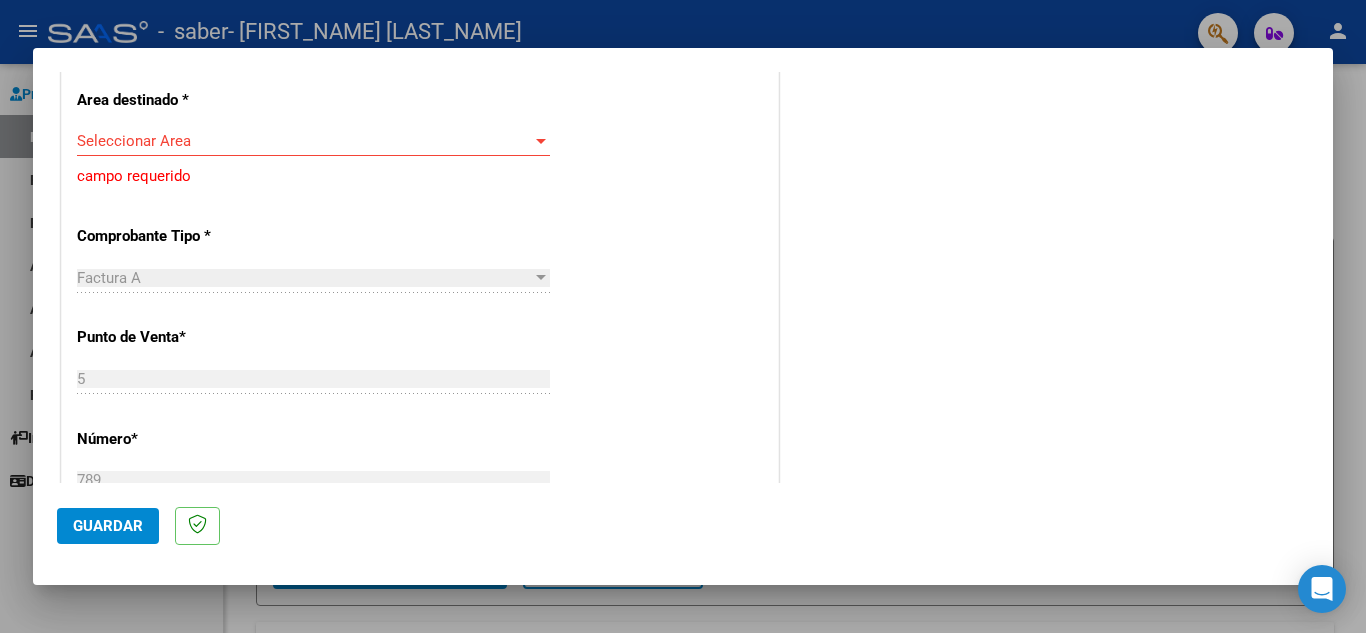 click at bounding box center [541, 141] 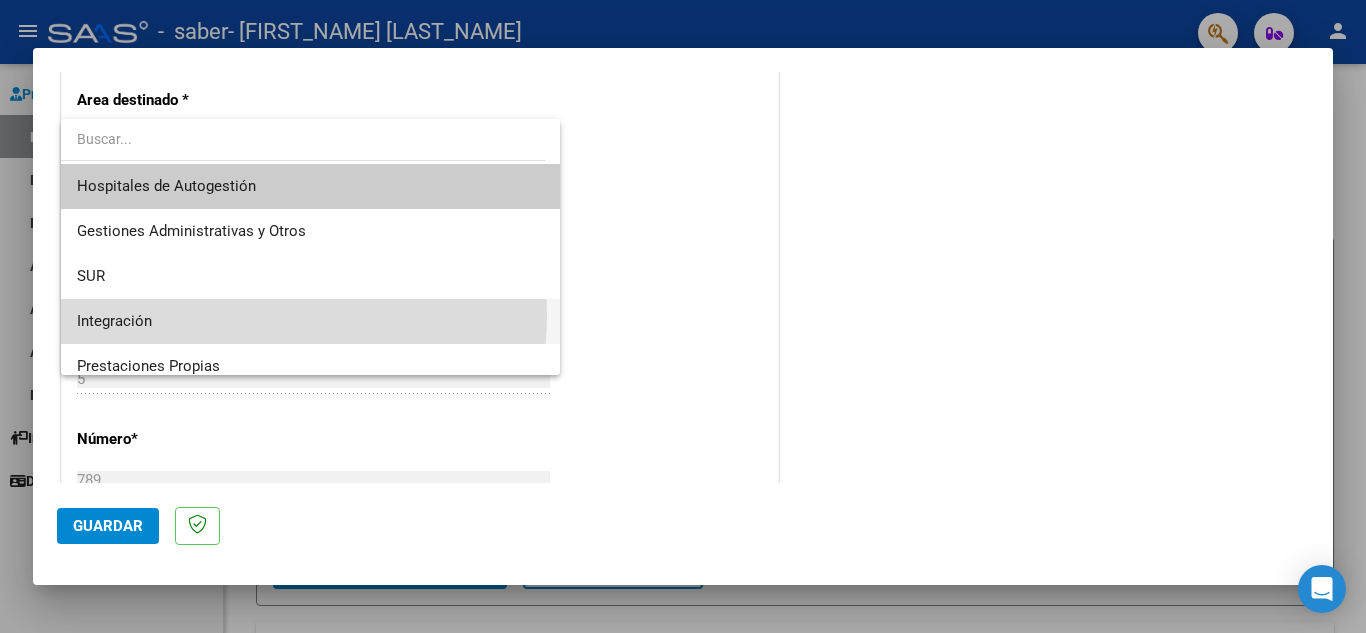 click on "Integración" at bounding box center [310, 321] 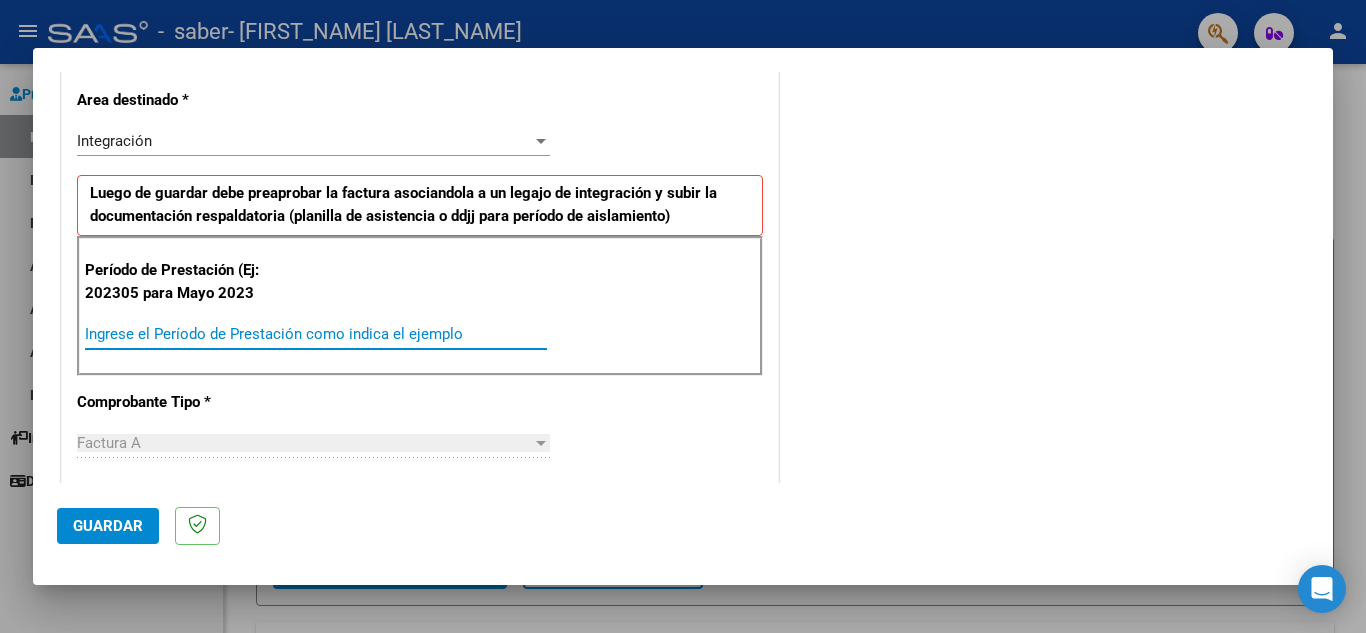 click on "Ingrese el Período de Prestación como indica el ejemplo" at bounding box center (316, 334) 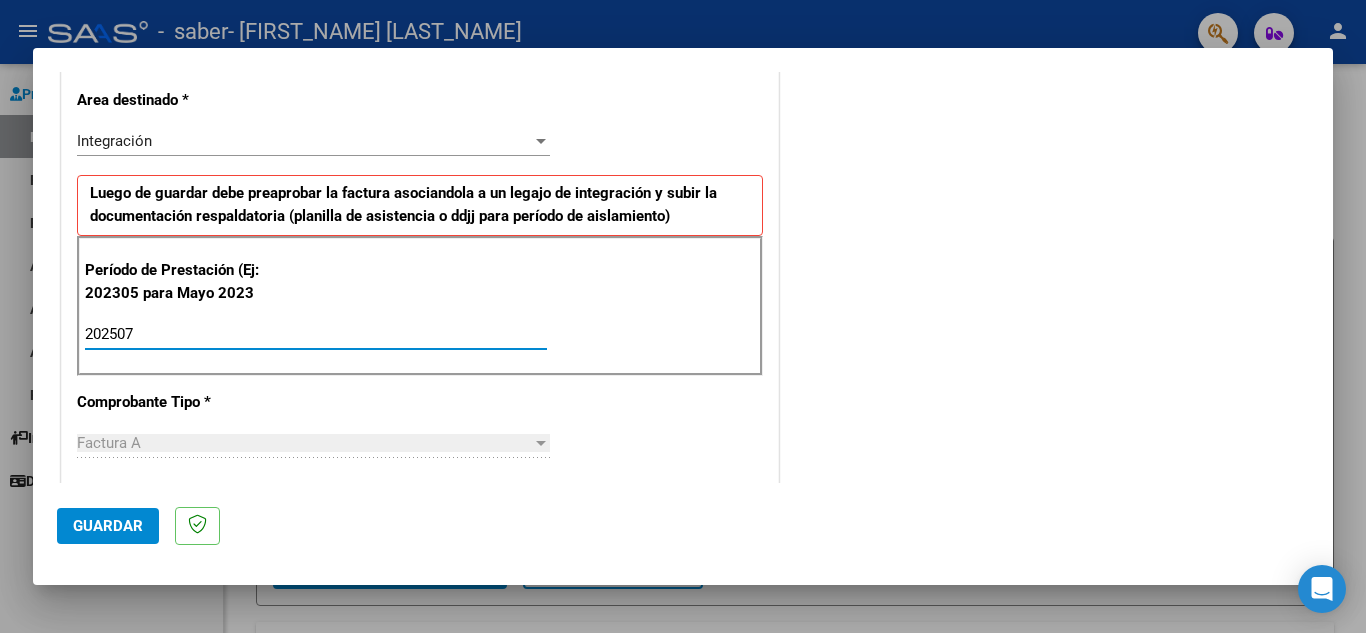 type on "202507" 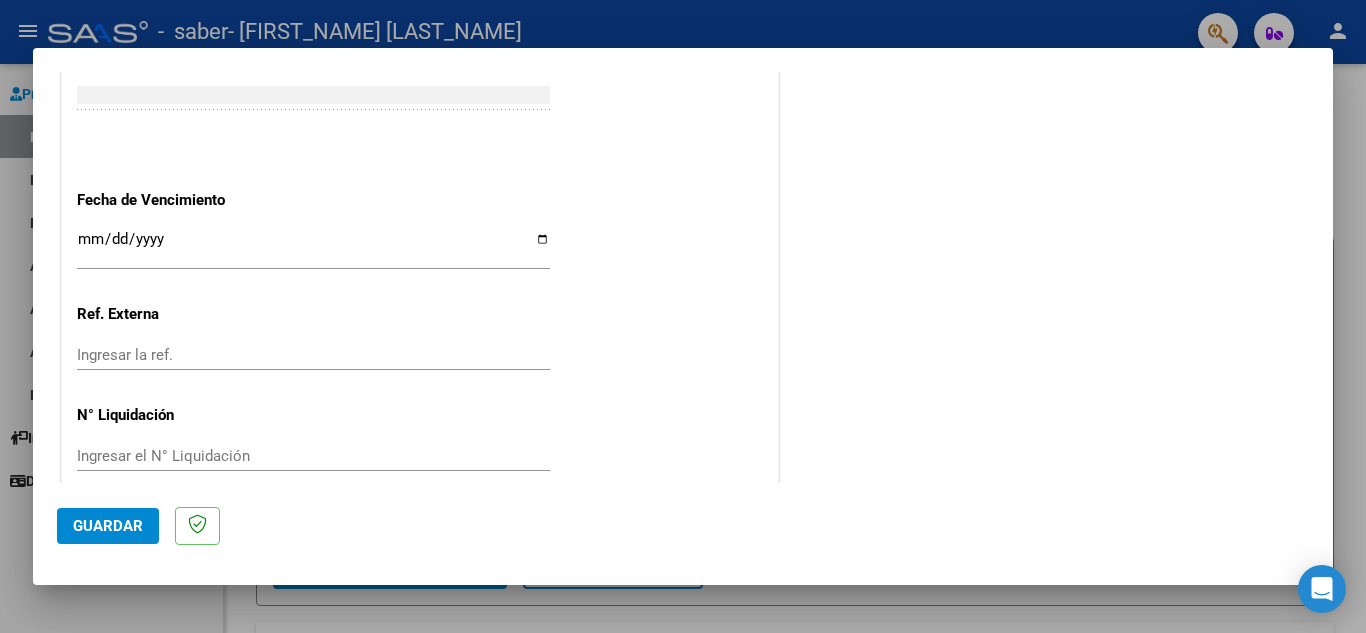 scroll, scrollTop: 1311, scrollLeft: 0, axis: vertical 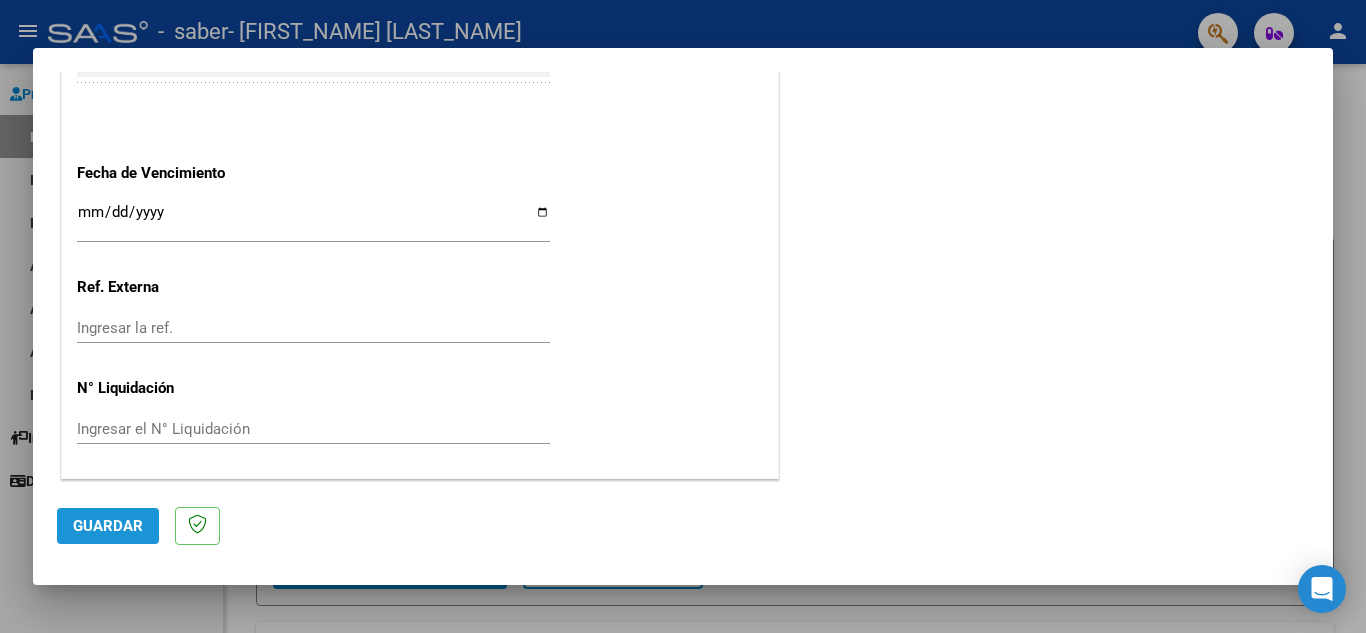 click on "Guardar" 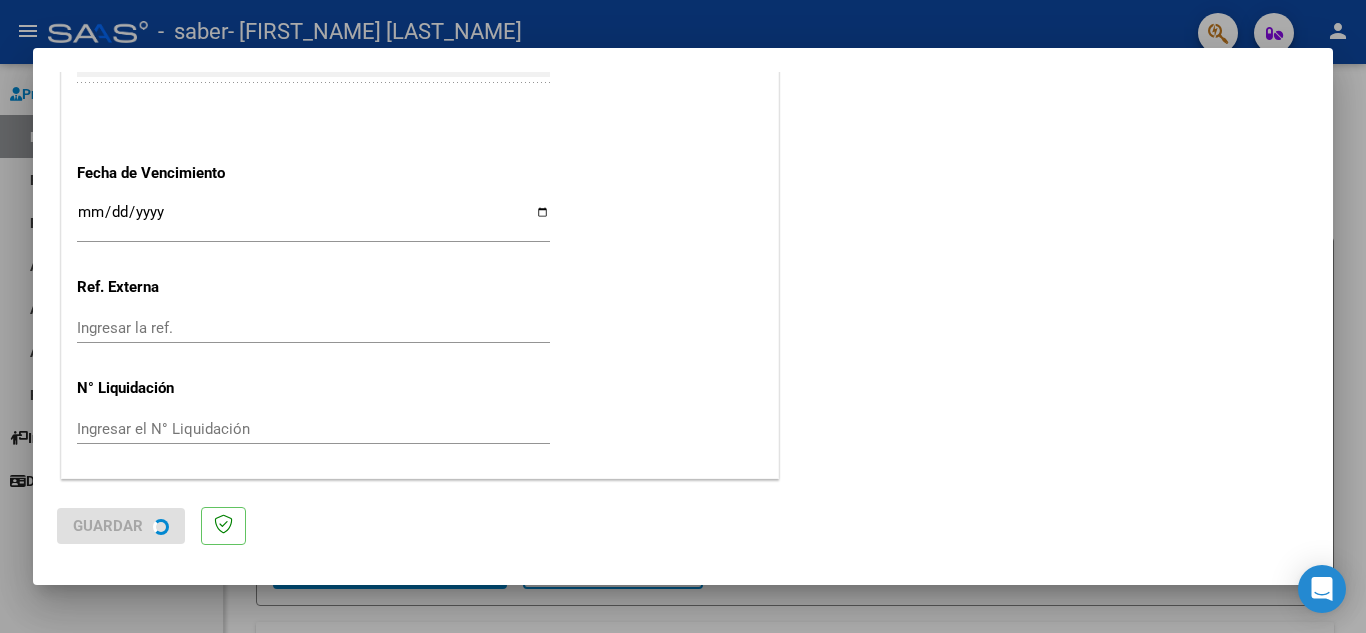 scroll, scrollTop: 0, scrollLeft: 0, axis: both 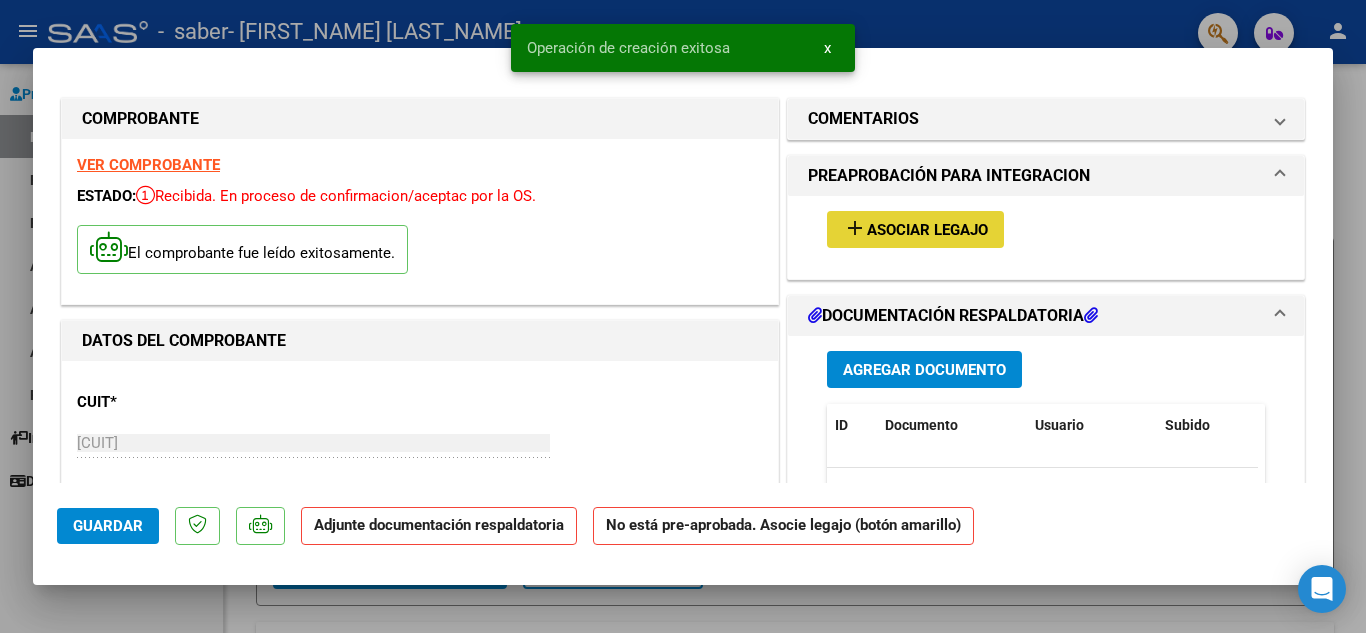 click on "Asociar Legajo" at bounding box center (927, 230) 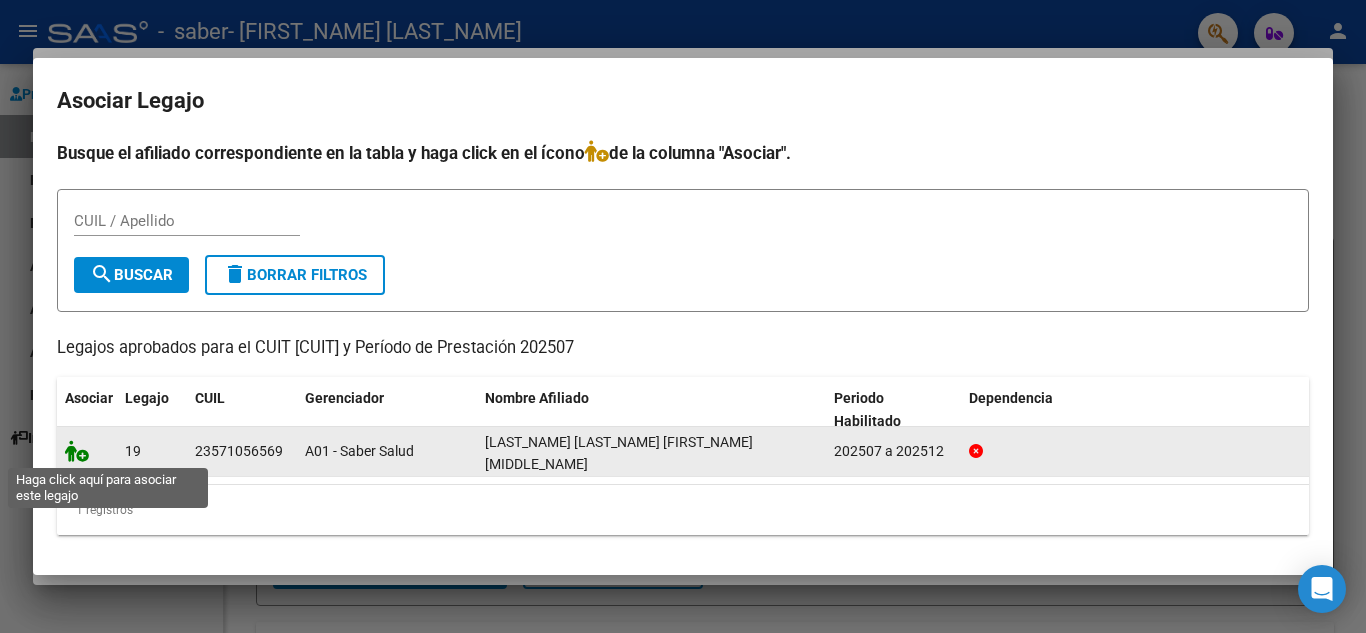 click 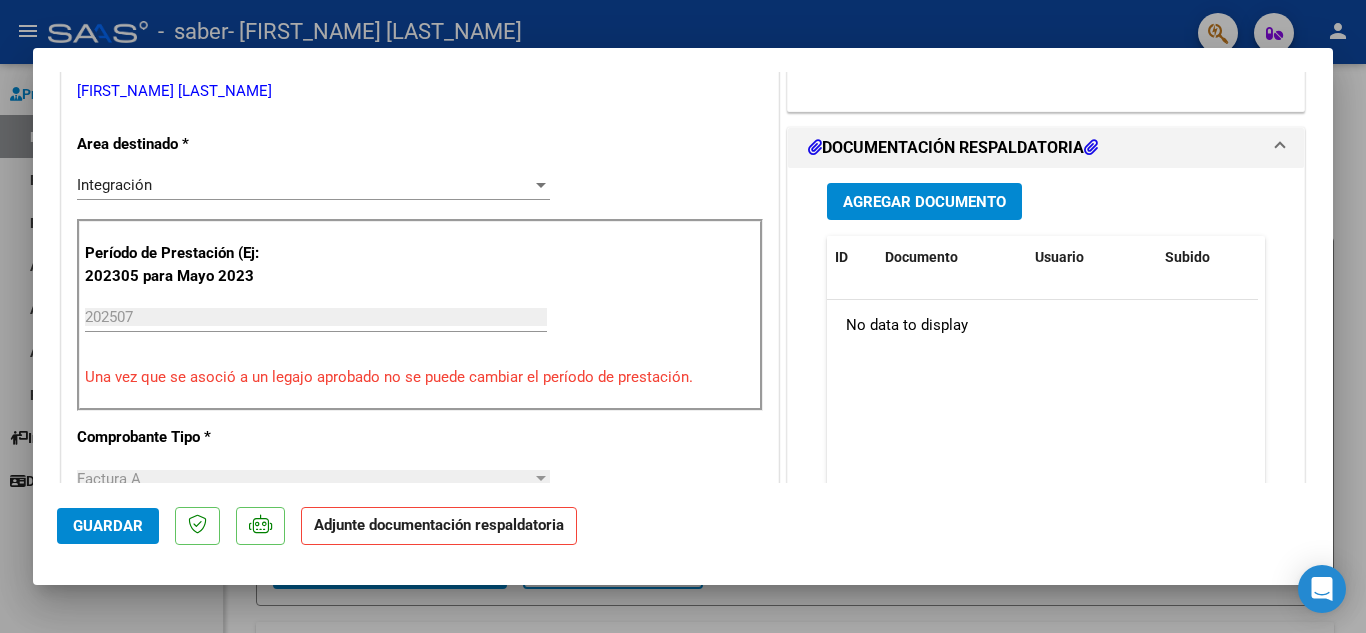 scroll, scrollTop: 387, scrollLeft: 0, axis: vertical 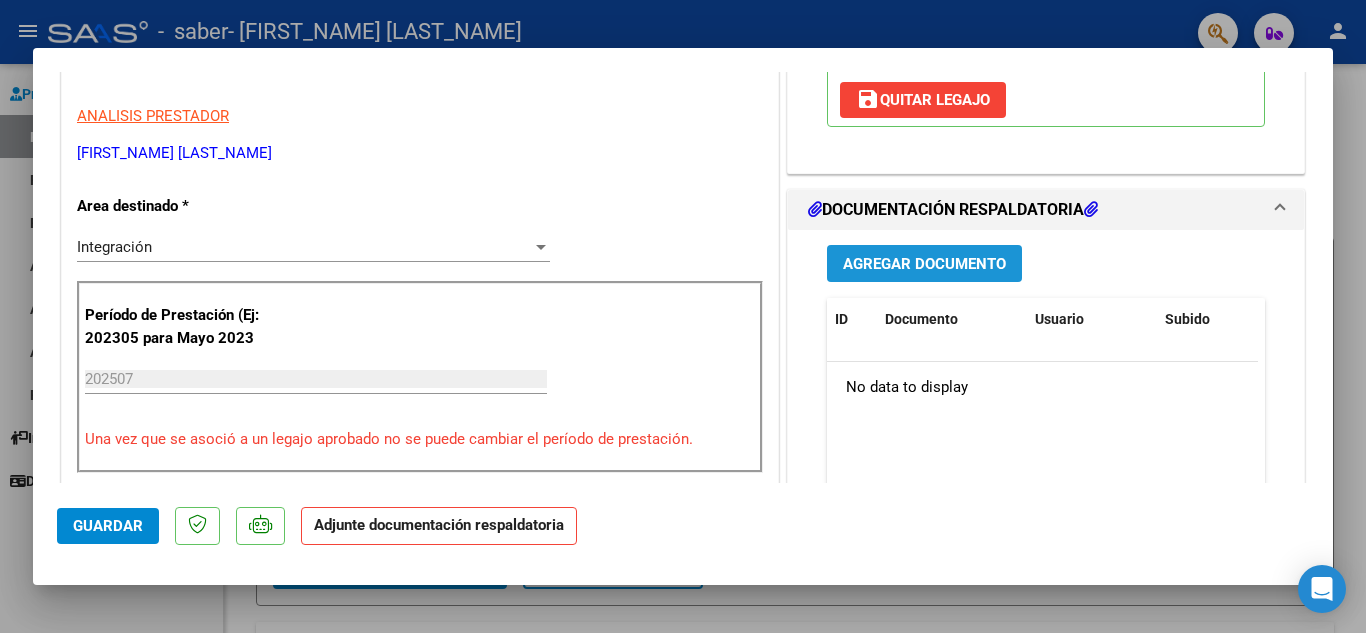 click on "Agregar Documento" at bounding box center (924, 264) 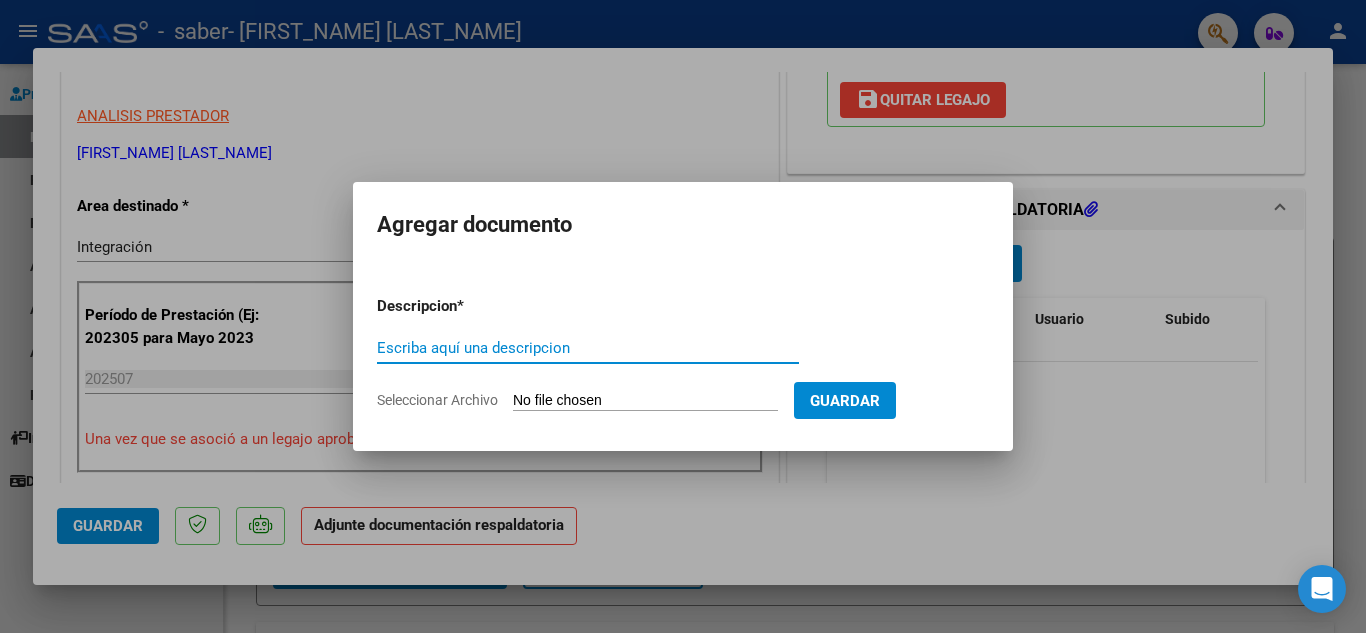 click on "Escriba aquí una descripcion" at bounding box center [588, 348] 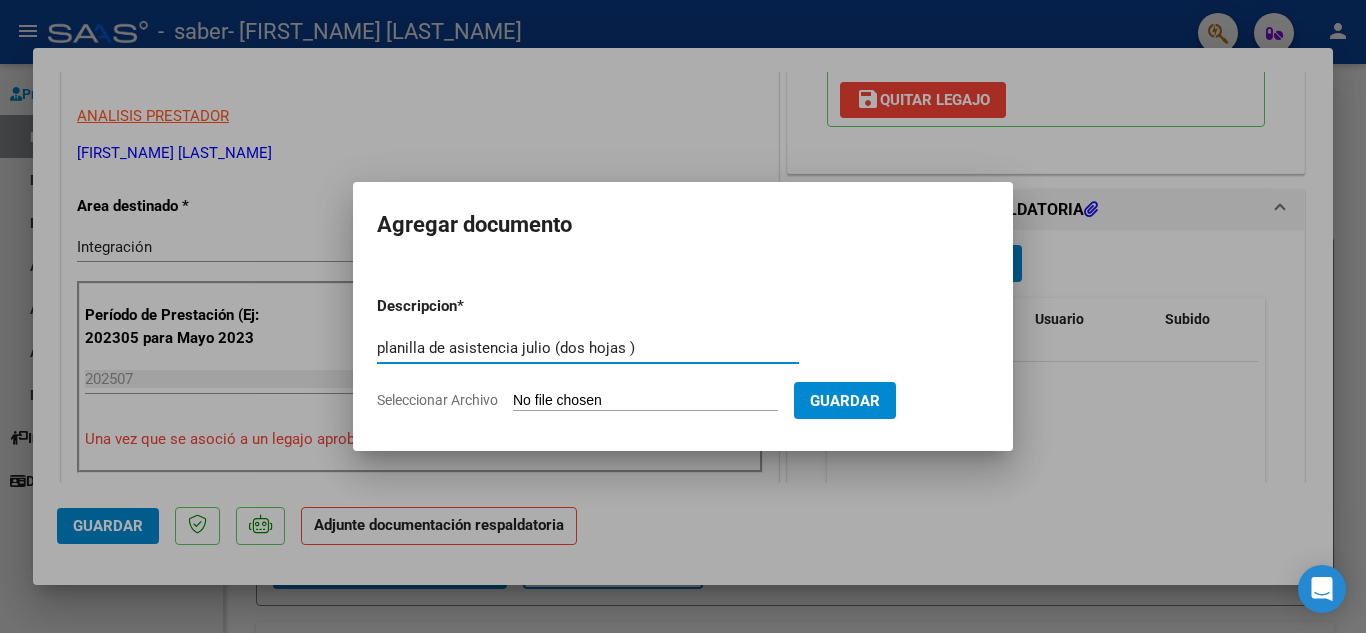 type on "planilla de asistencia julio (dos hojas )" 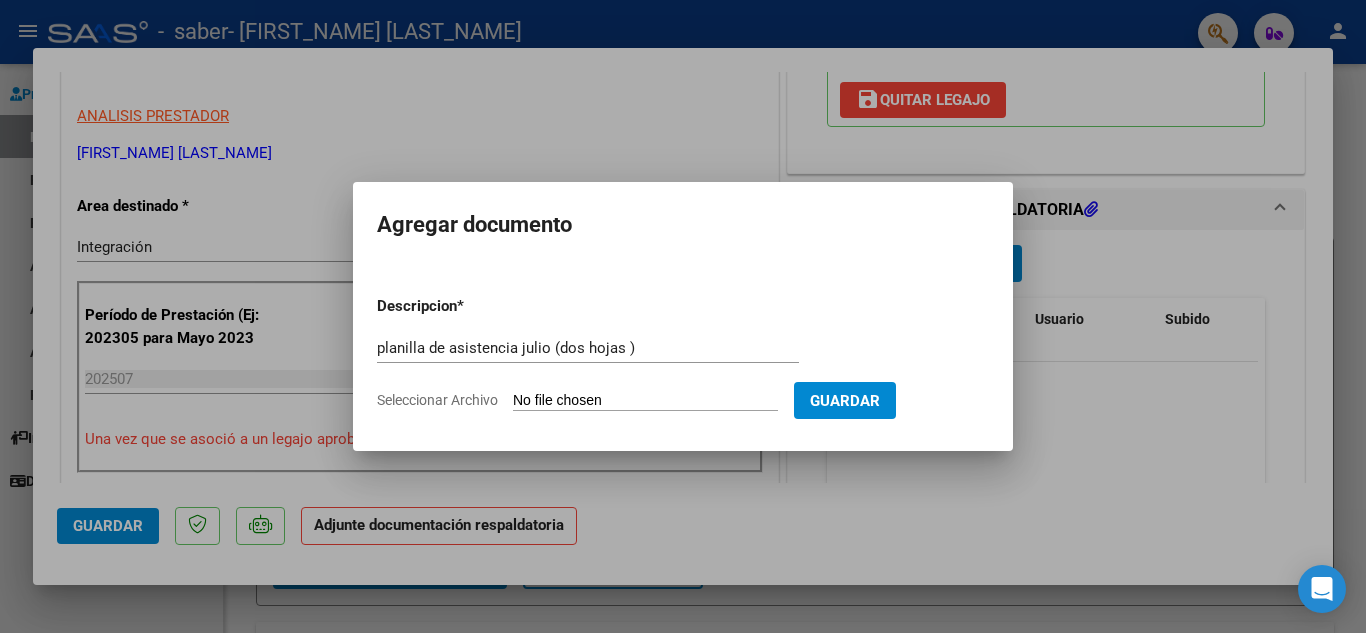 click on "Seleccionar Archivo" at bounding box center [645, 401] 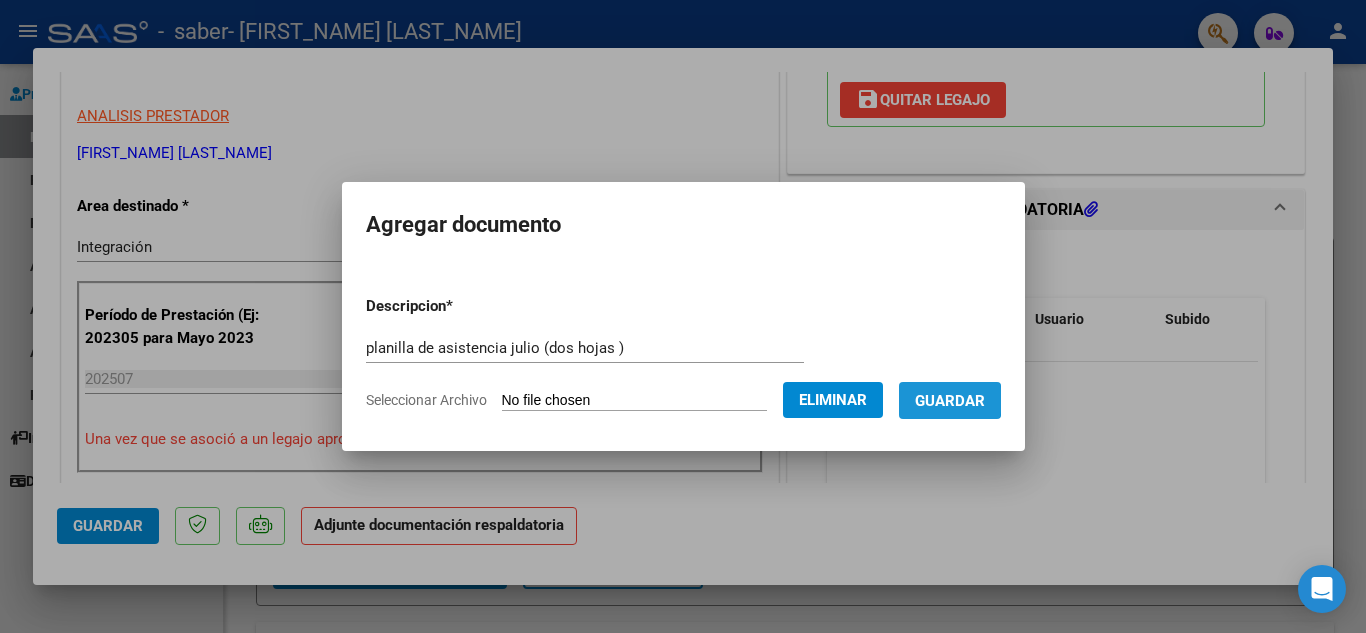 click on "Guardar" at bounding box center (950, 401) 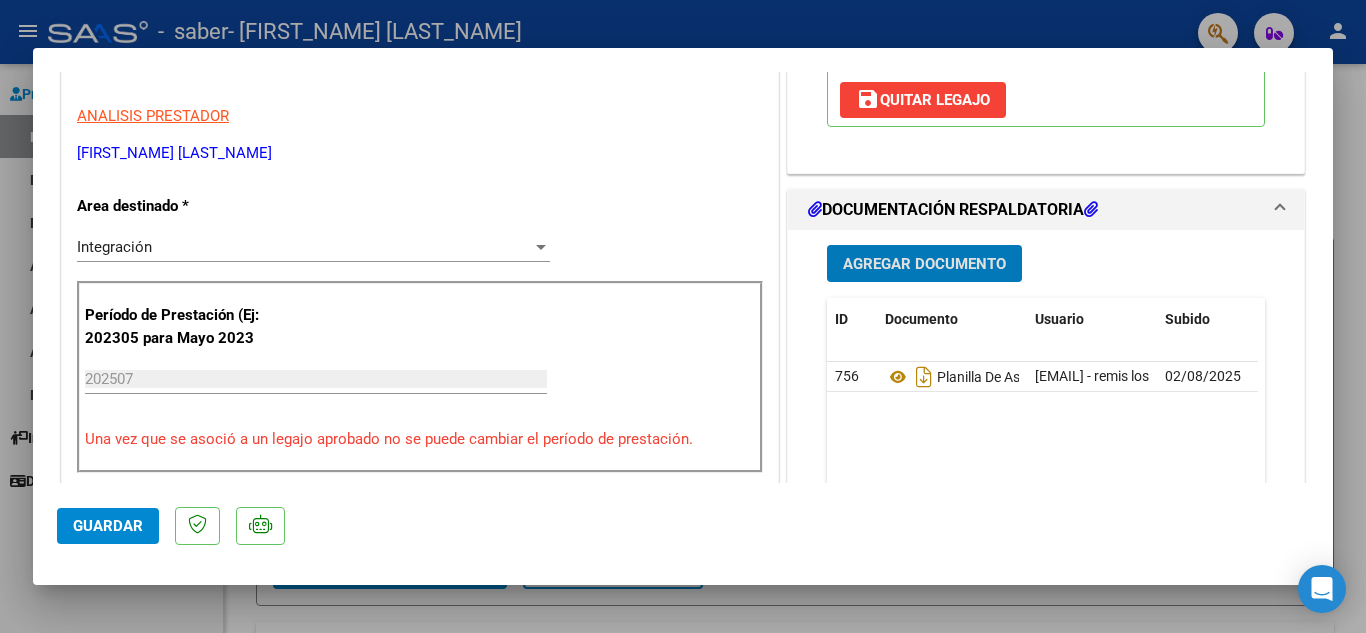 click on "Guardar" 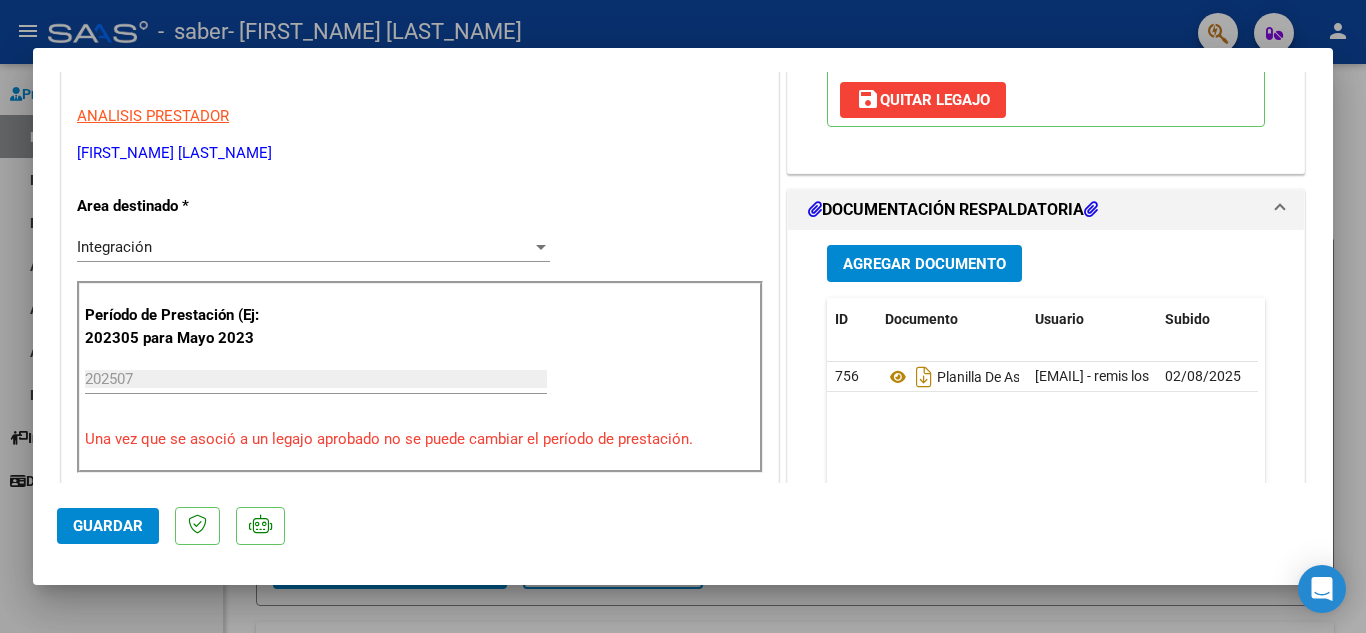 click at bounding box center (683, 316) 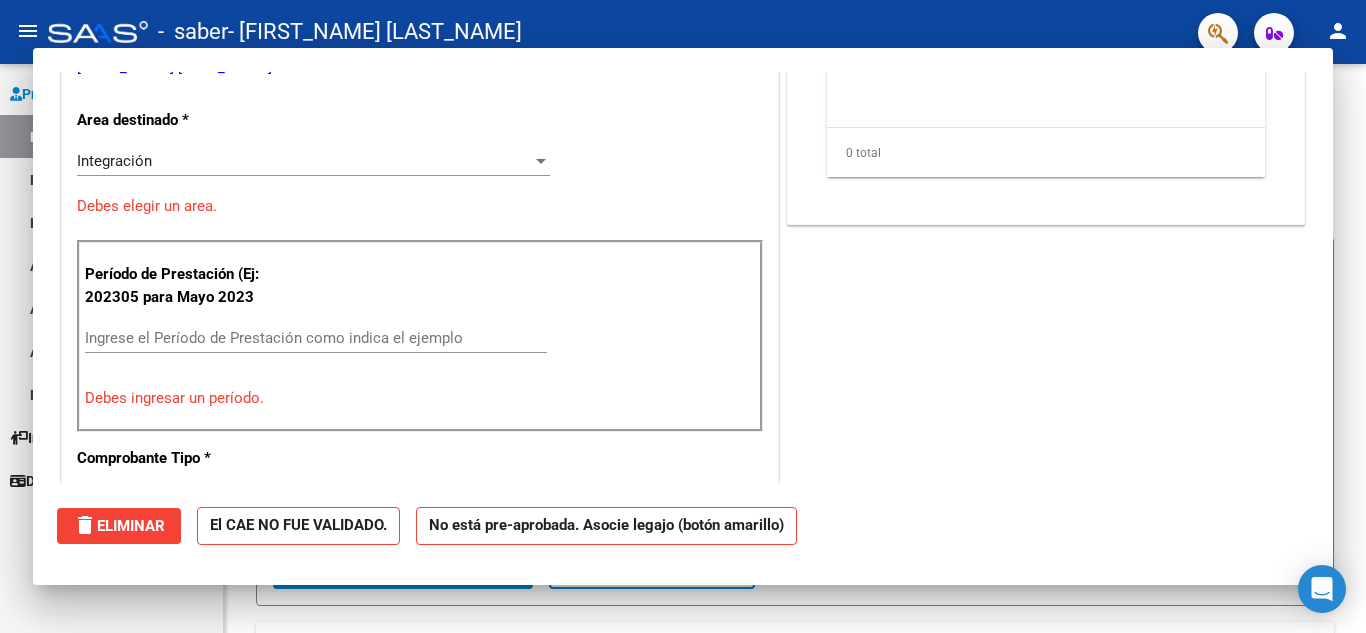 scroll, scrollTop: 326, scrollLeft: 0, axis: vertical 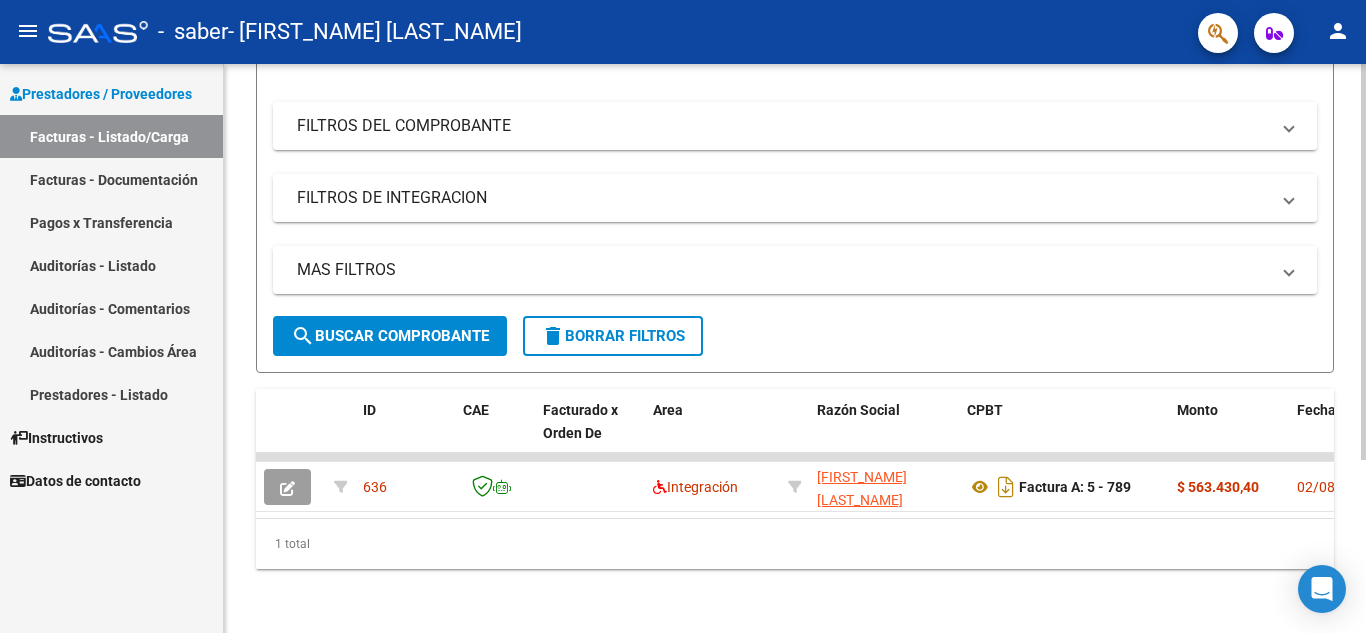 click on "menu -   saber   - NOSTI SILVIA ESTELA person    Prestadores / Proveedores Facturas - Listado/Carga Facturas - Documentación Pagos x Transferencia Auditorías - Listado Auditorías - Comentarios Auditorías - Cambios Área Prestadores - Listado    Instructivos    Datos de contacto  Video tutorial   PRESTADORES -> Listado de CPBTs Emitidos por Prestadores / Proveedores (alt+q)   Cargar Comprobante
cloud_download  CSV  cloud_download  EXCEL  cloud_download  Estandar   Descarga Masiva
Filtros Id Area Area Todos Confirmado   Mostrar totalizadores   FILTROS DEL COMPROBANTE  Comprobante Tipo Comprobante Tipo Start date – End date Fec. Comprobante Desde / Hasta Días Emisión Desde(cant. días) Días Emisión Hasta(cant. días) CUIT / Razón Social Pto. Venta Nro. Comprobante Código SSS CAE Válido CAE Válido Todos Cargado Módulo Hosp. Todos Tiene facturacion Apócrifa Hospital Refes  FILTROS DE INTEGRACION  Período De Prestación Campos del Archivo de Rendición Devuelto x SSS (dr_envio) Todos" at bounding box center [683, 316] 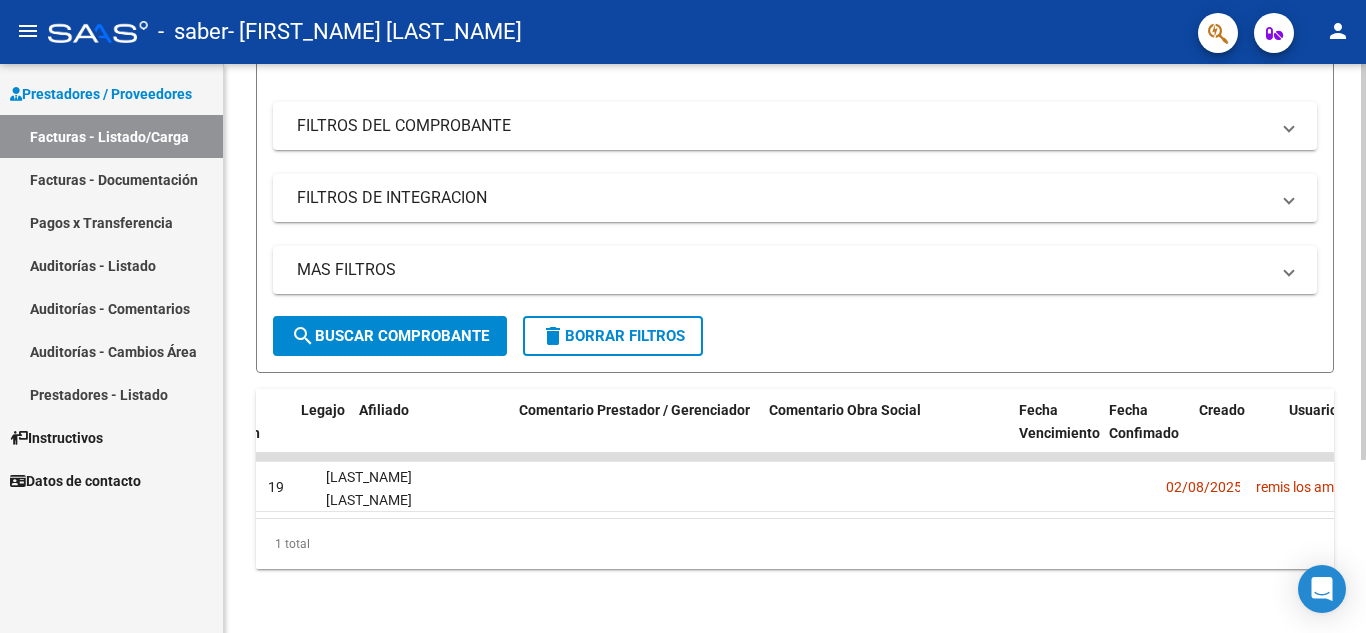 scroll, scrollTop: 0, scrollLeft: 2706, axis: horizontal 